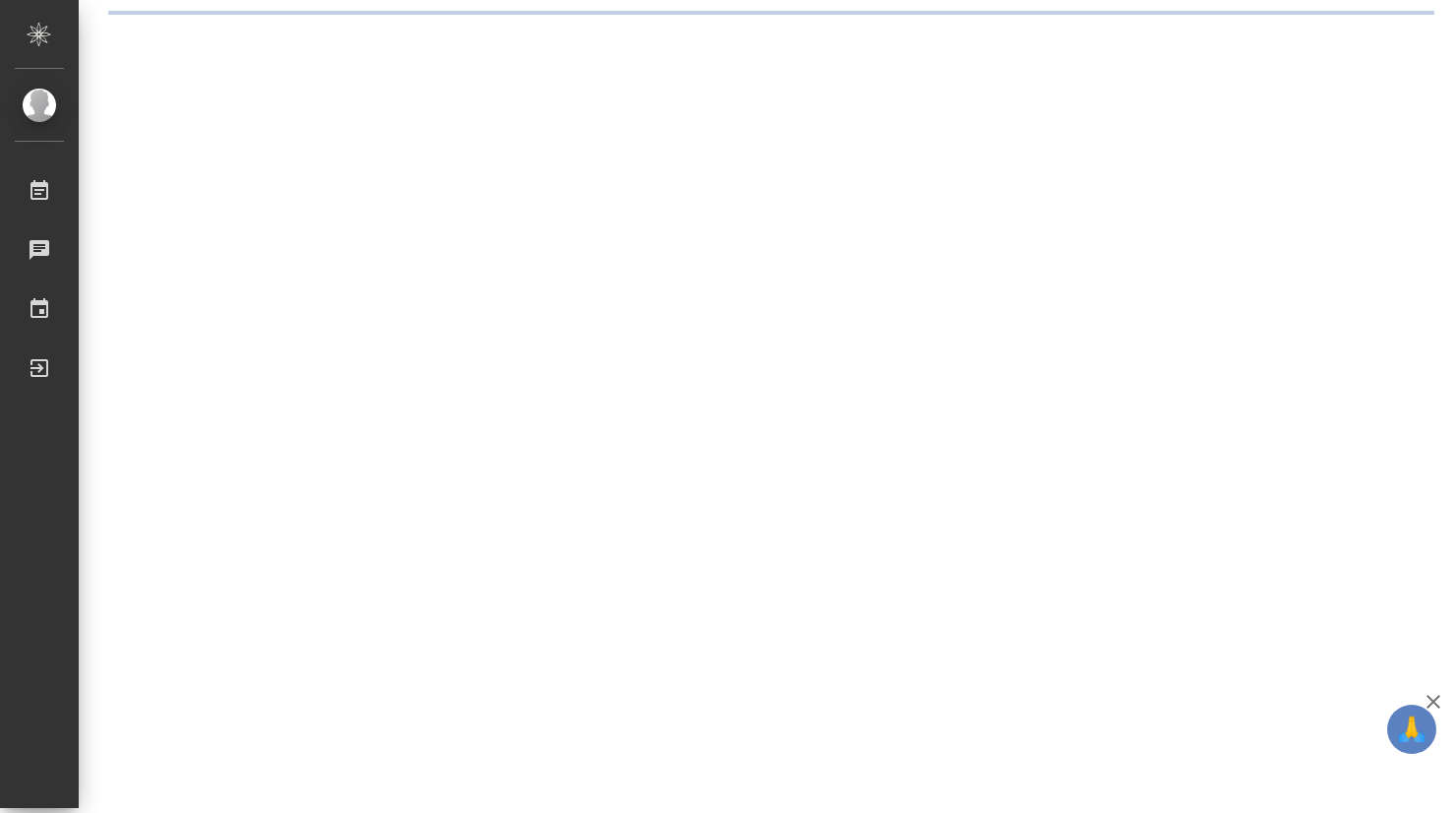 scroll, scrollTop: 0, scrollLeft: 0, axis: both 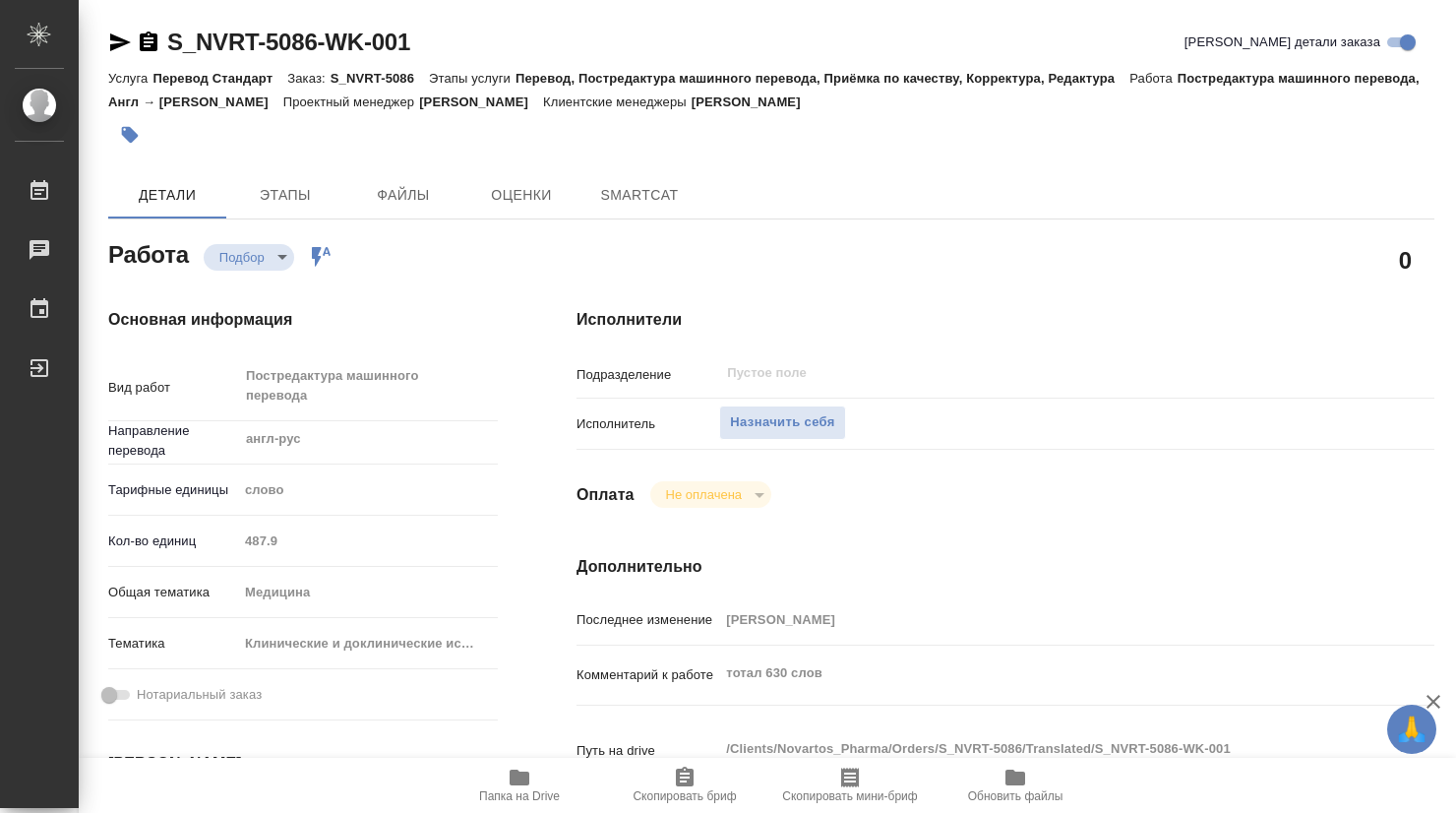 type on "x" 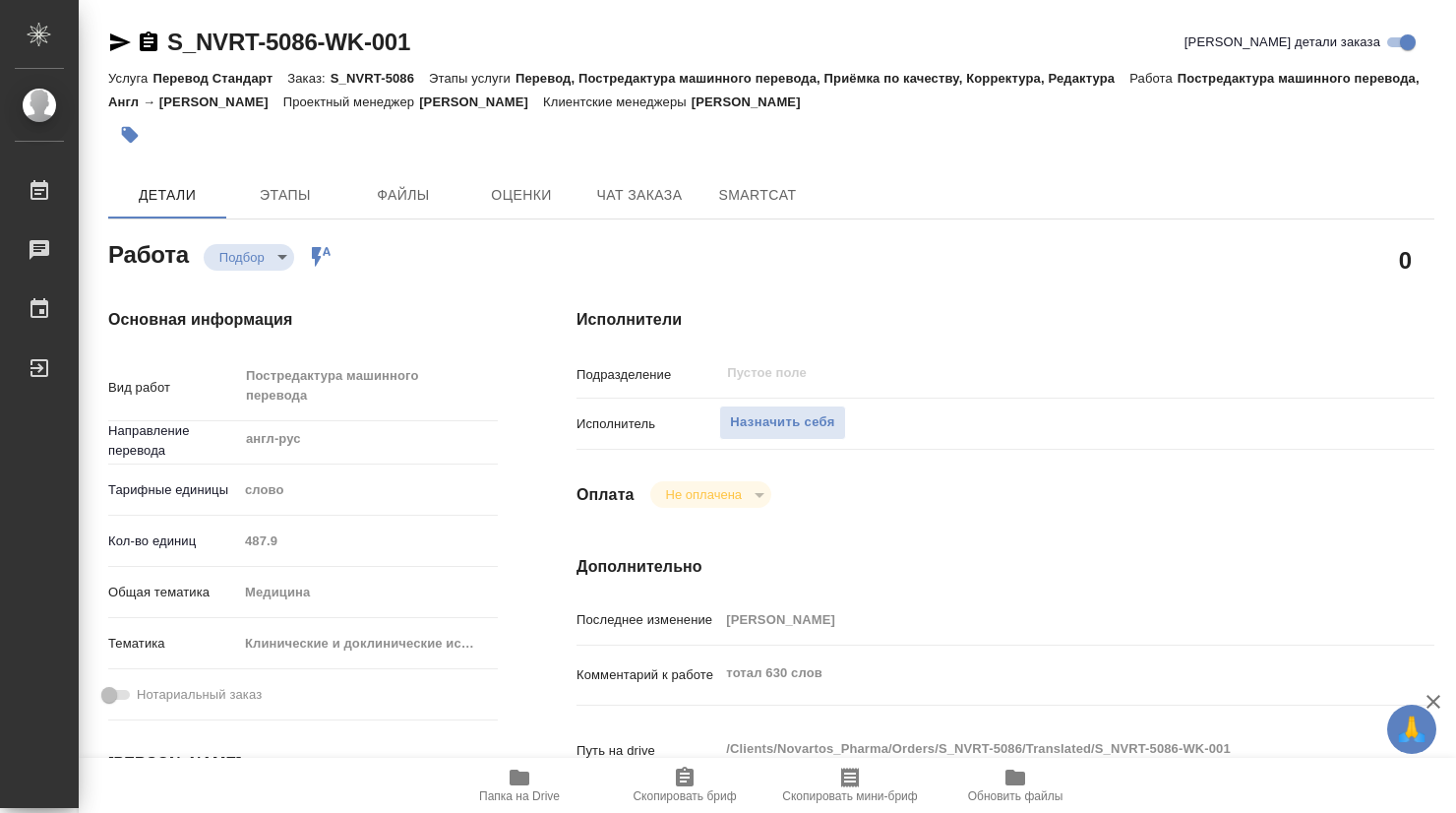type on "x" 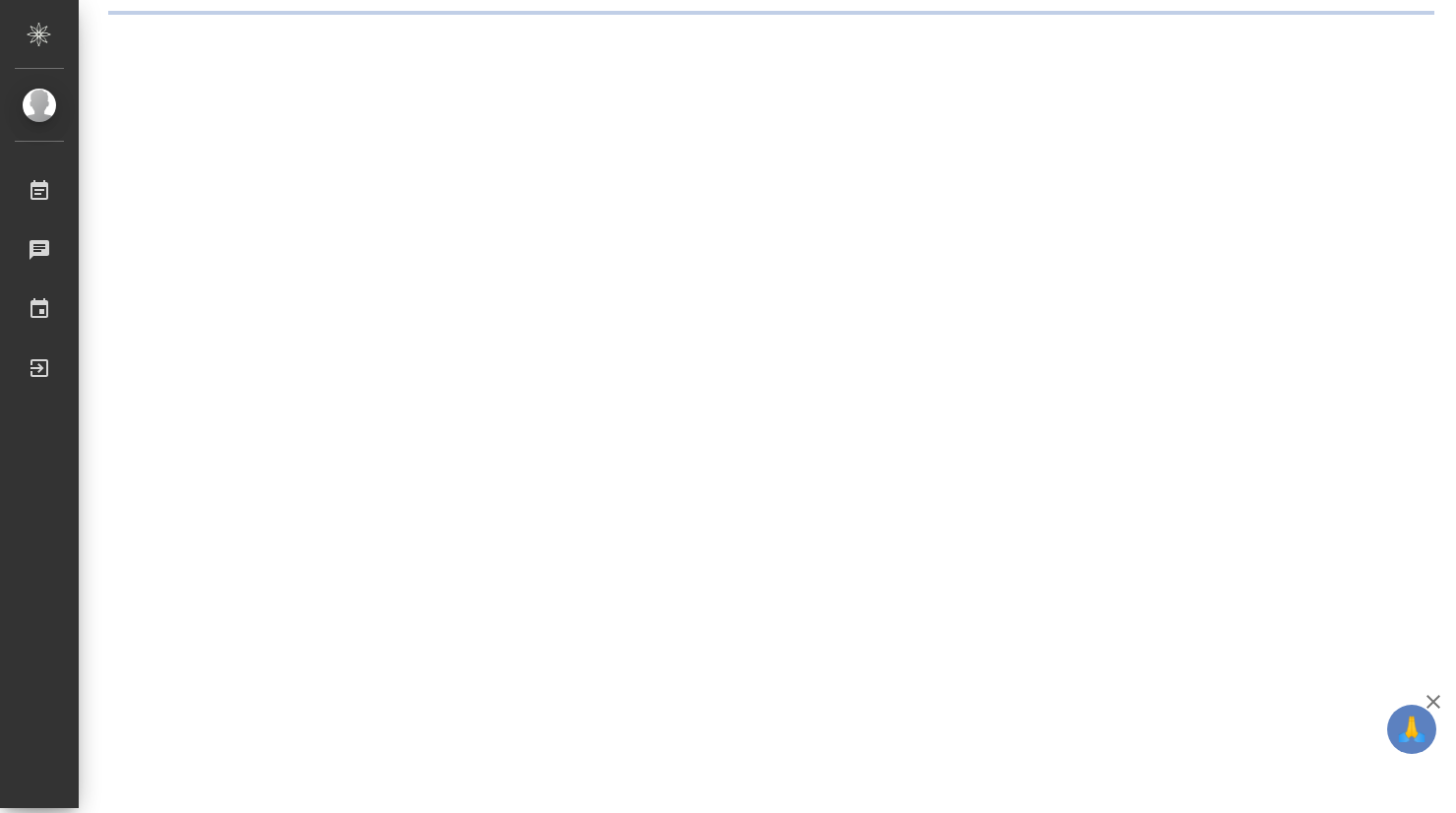 scroll, scrollTop: 0, scrollLeft: 0, axis: both 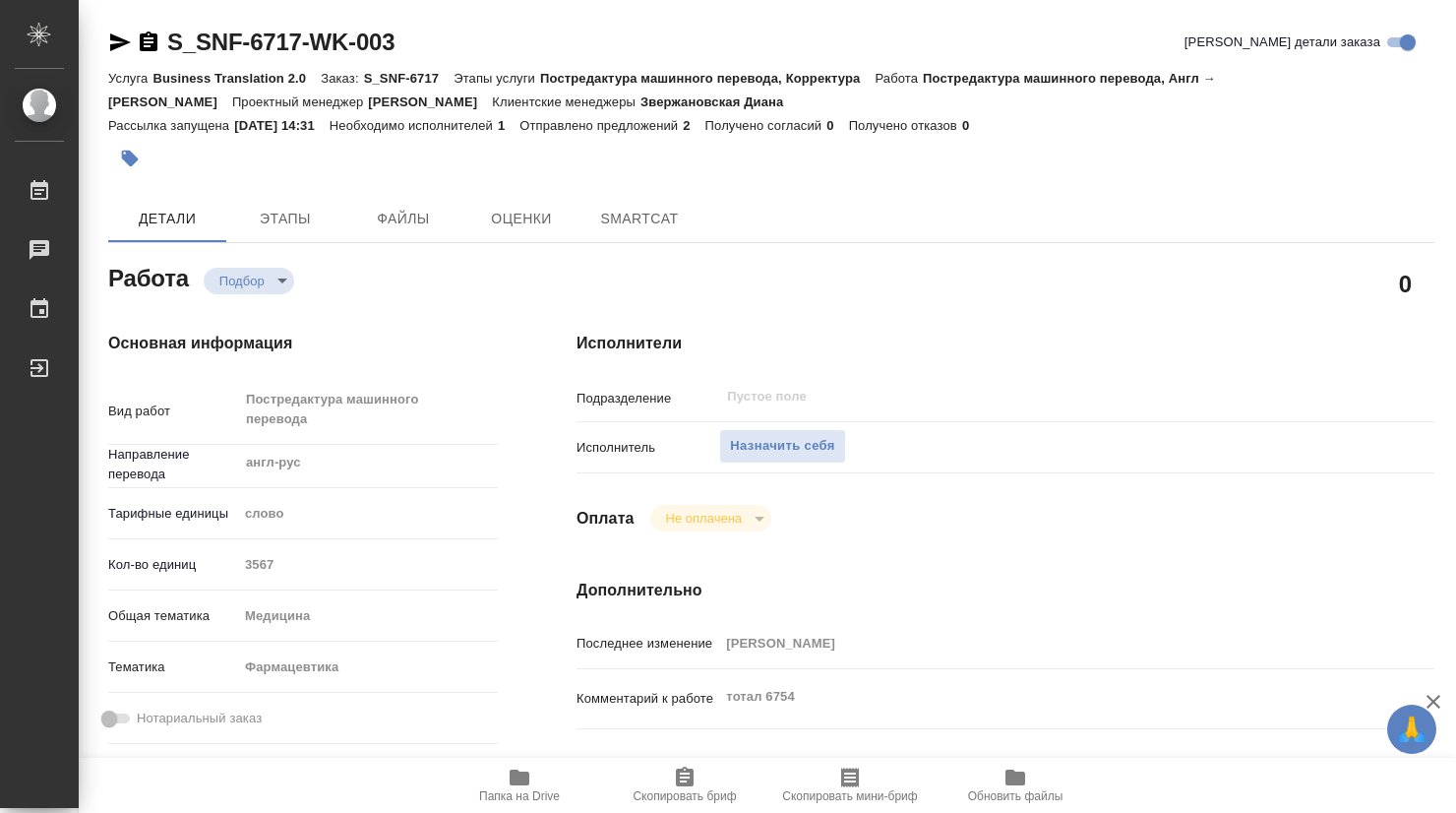 type on "x" 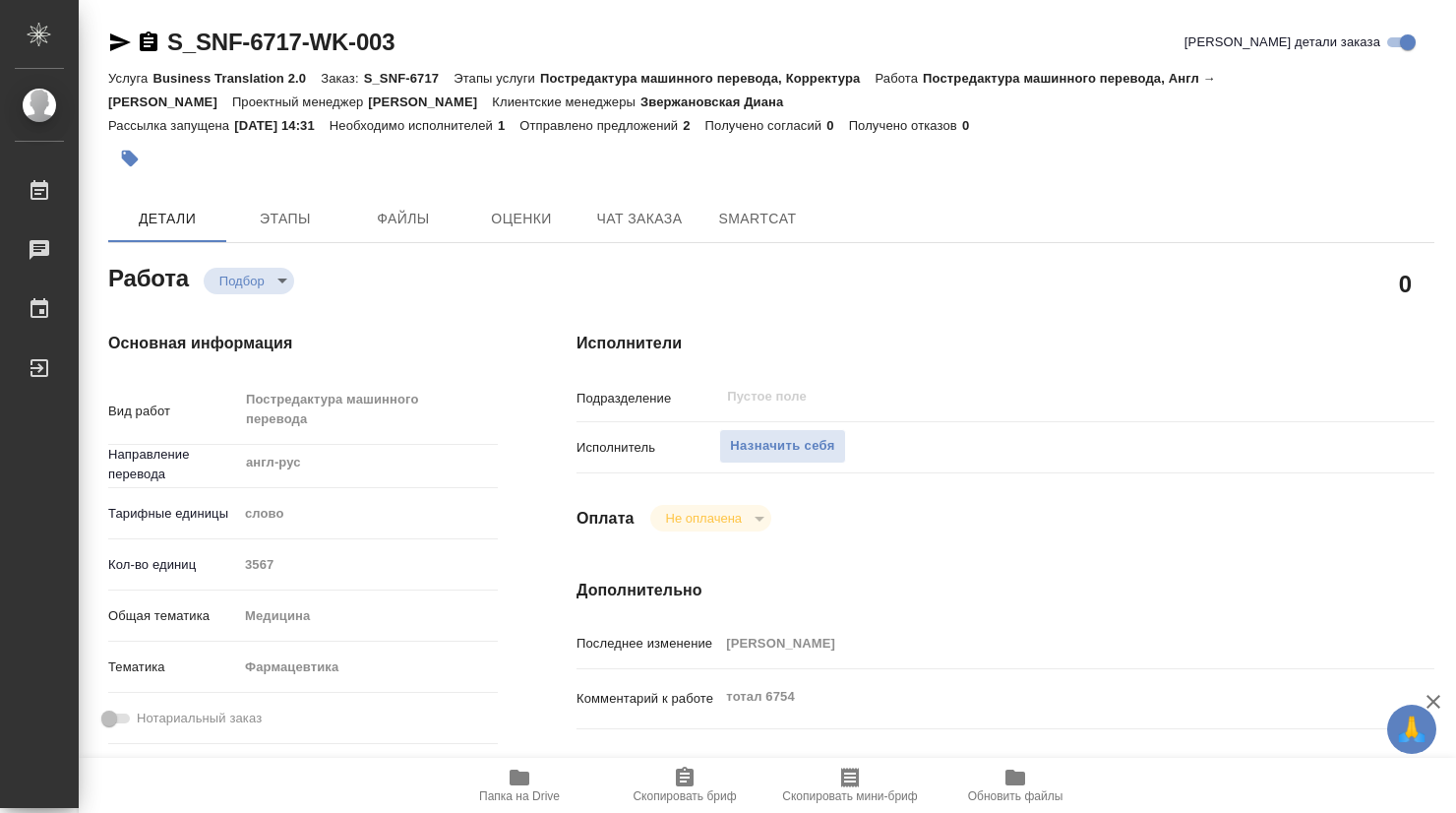 type on "x" 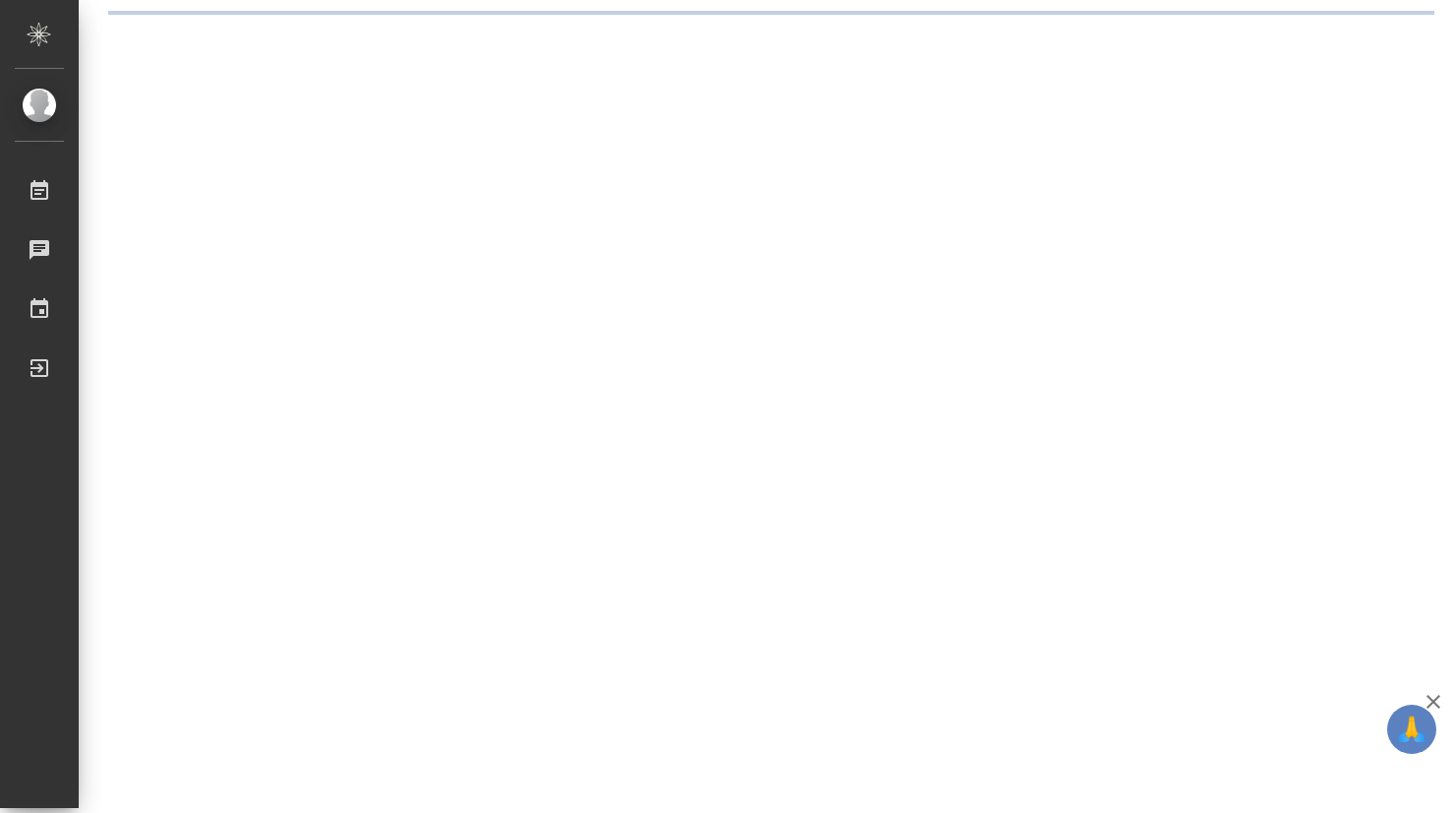 scroll, scrollTop: 0, scrollLeft: 0, axis: both 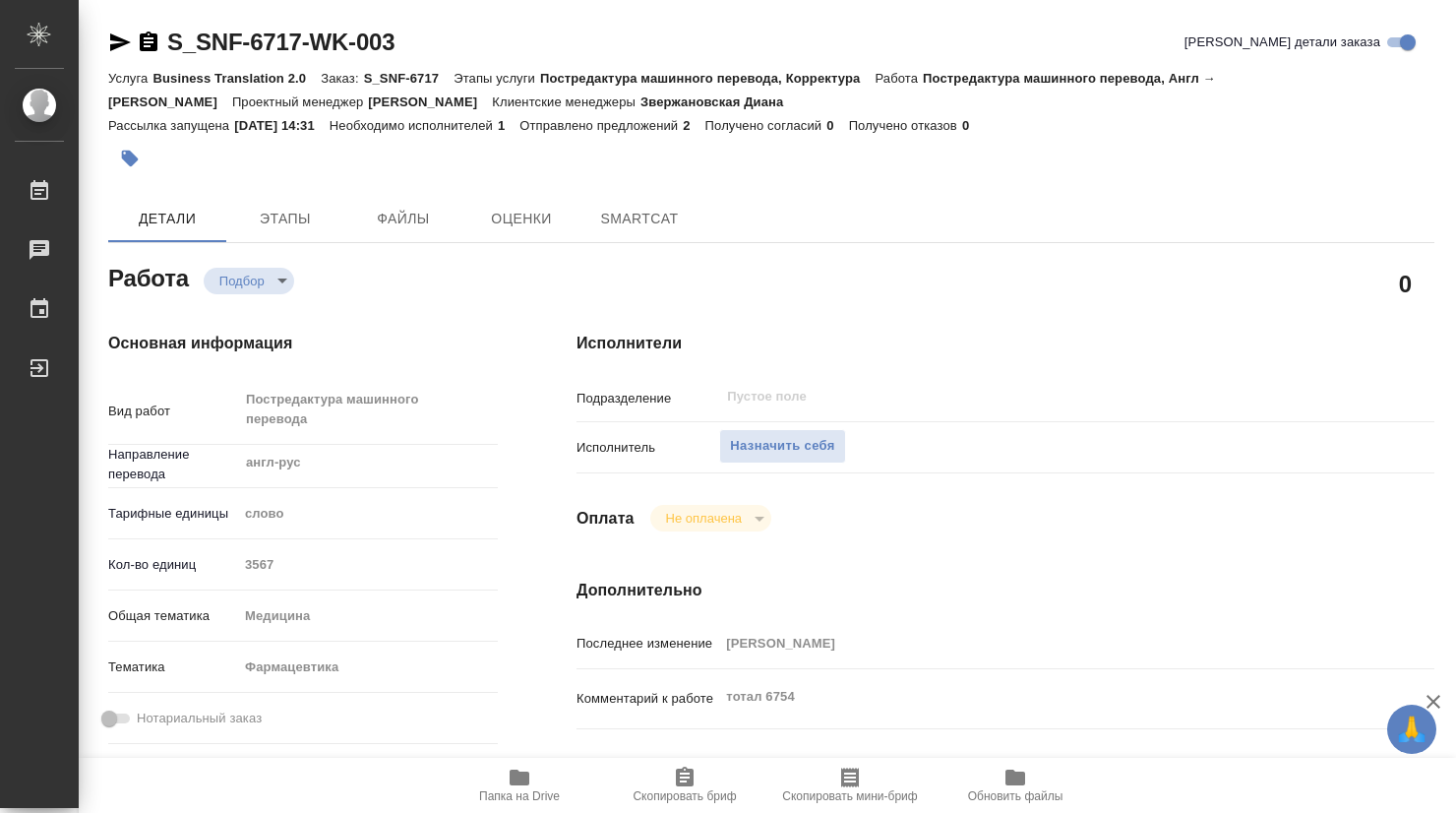 type on "x" 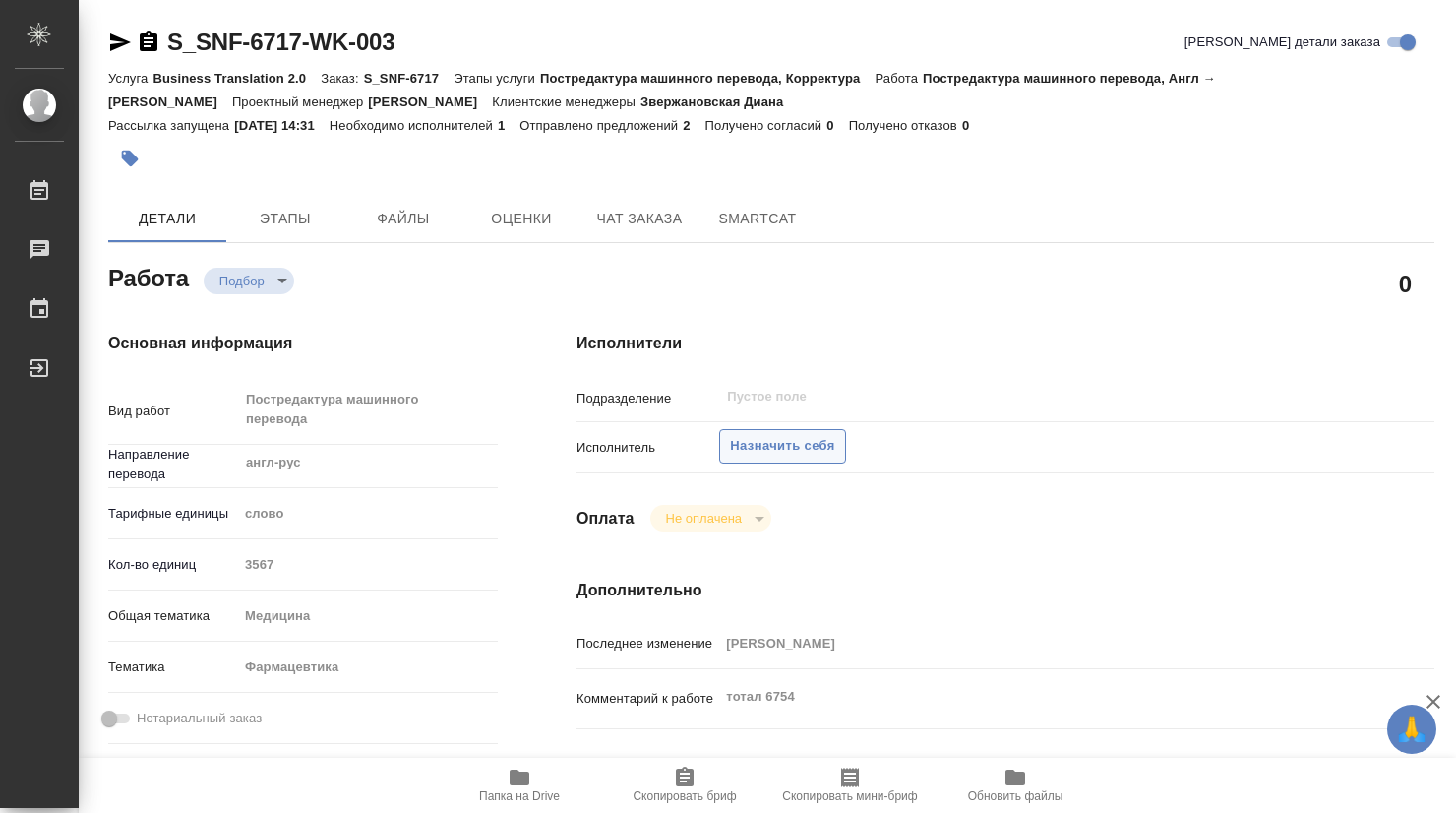 type on "x" 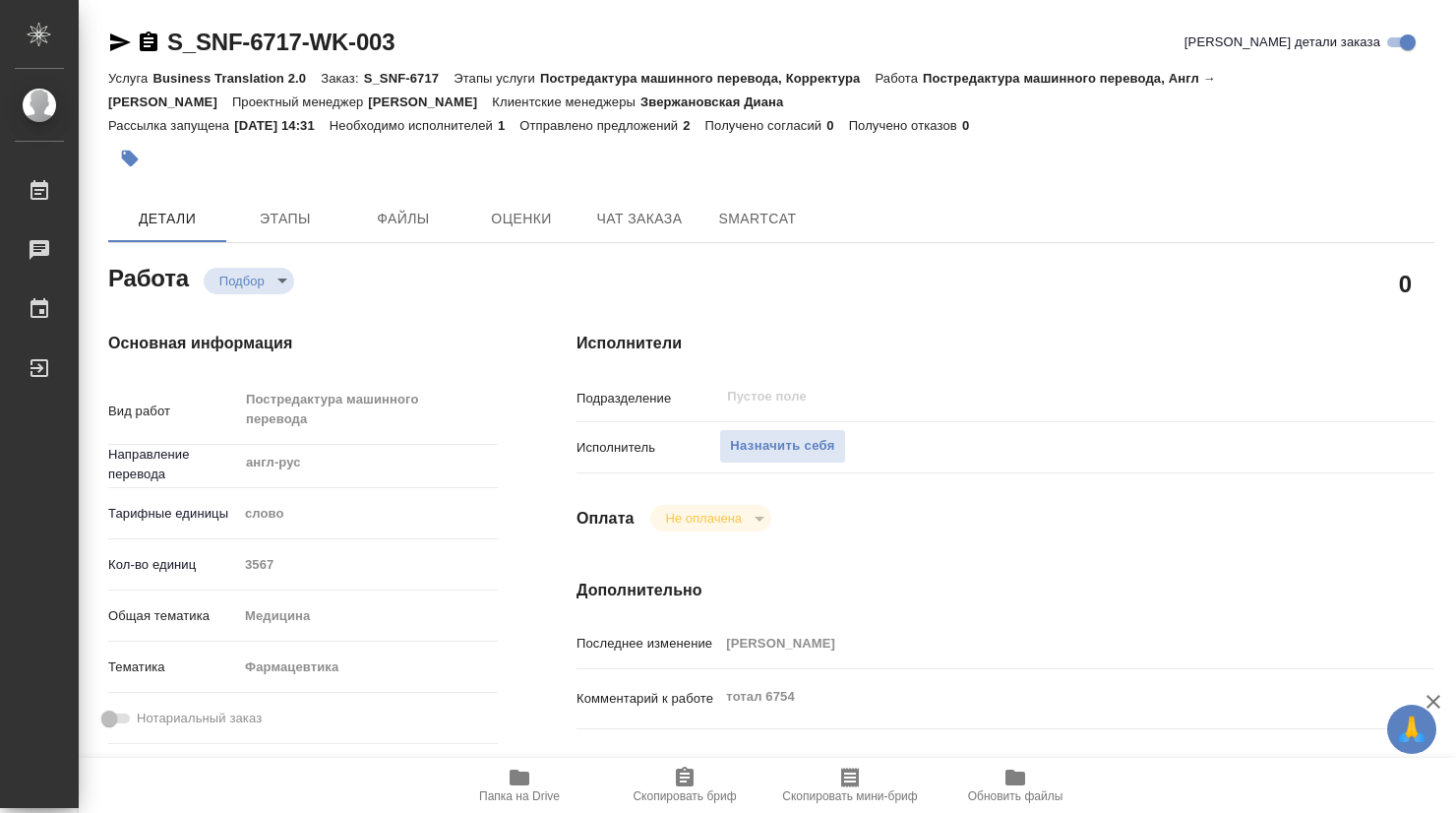 type on "x" 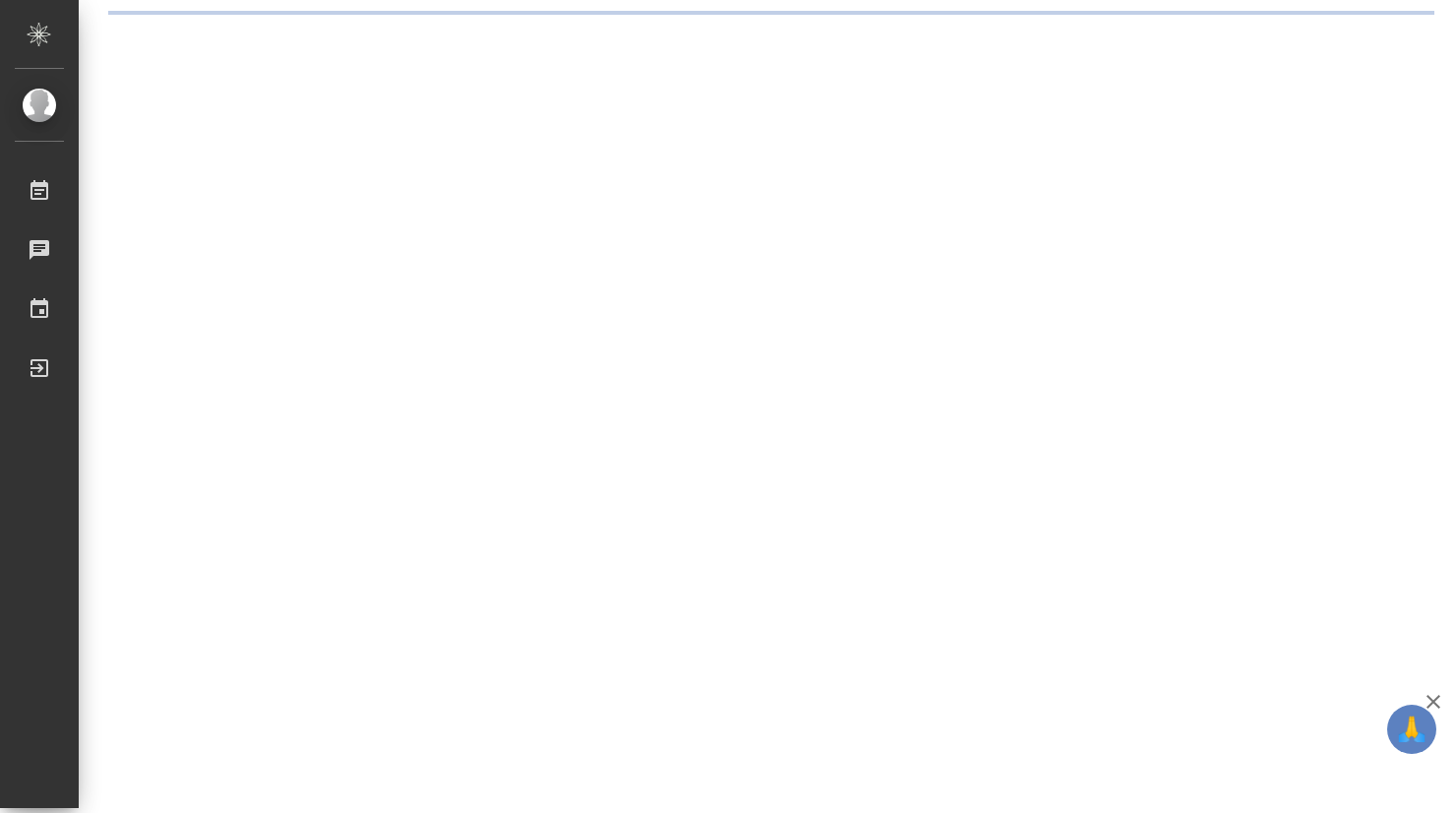 scroll, scrollTop: 0, scrollLeft: 0, axis: both 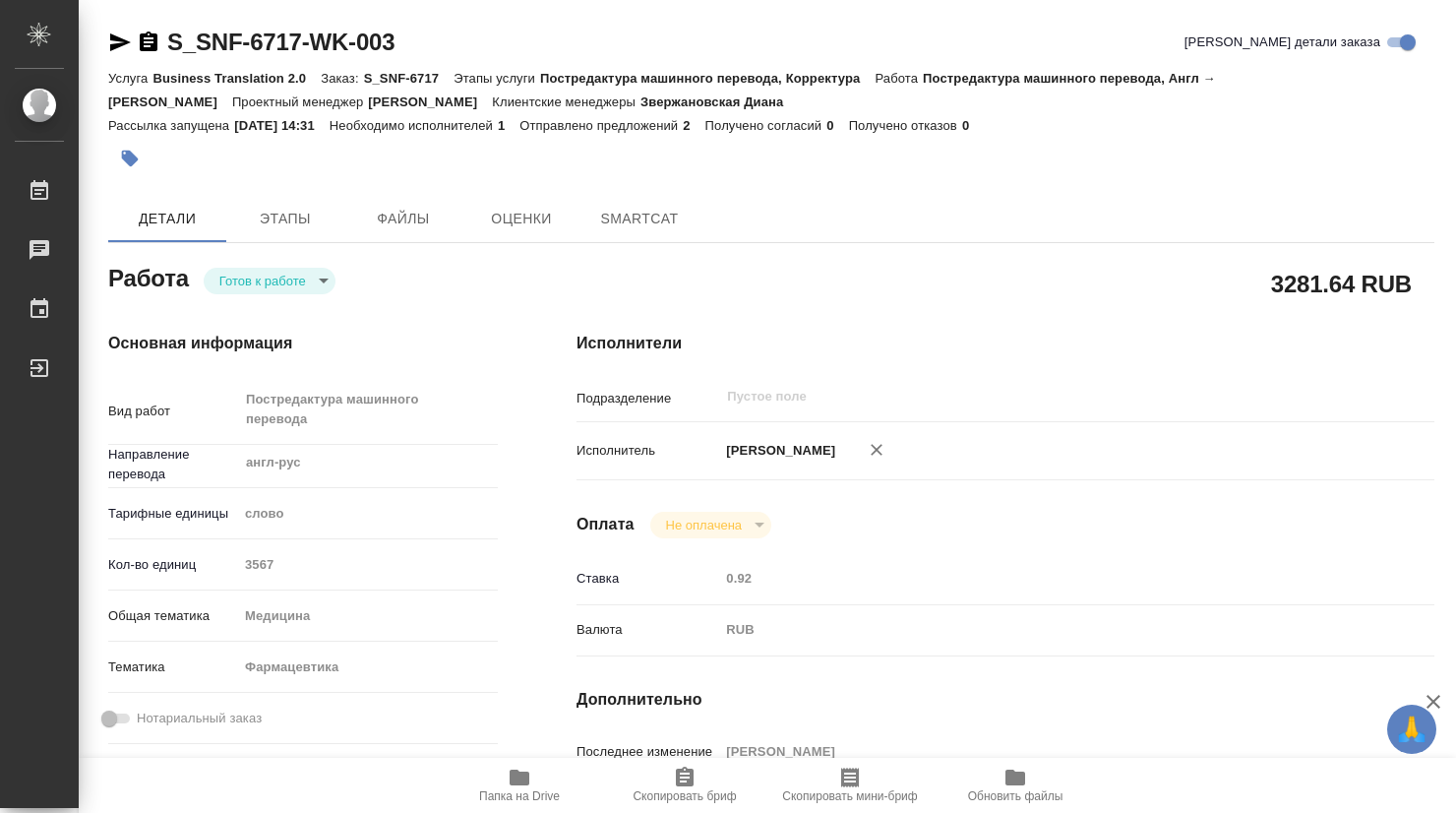 type on "x" 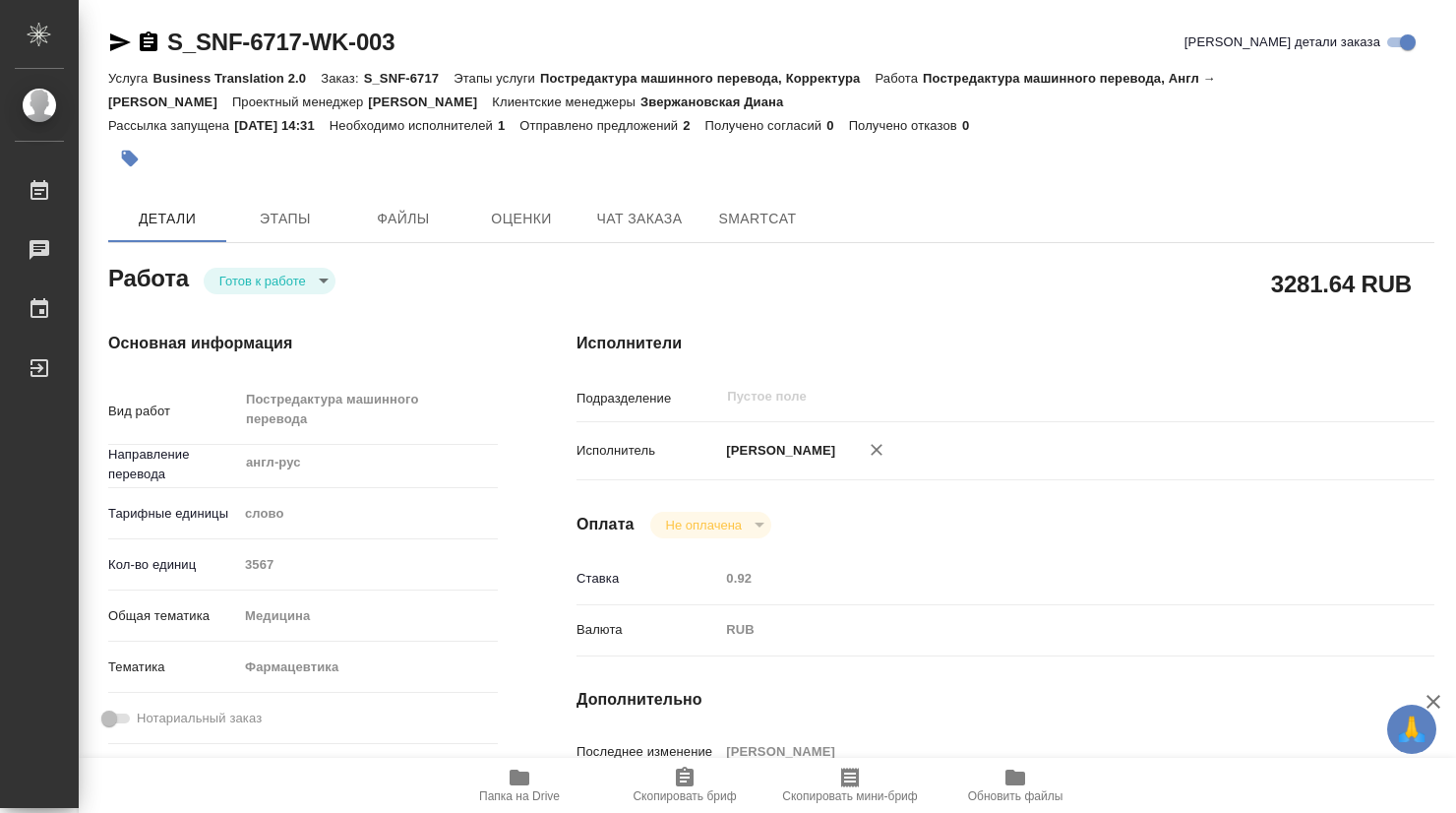 type on "x" 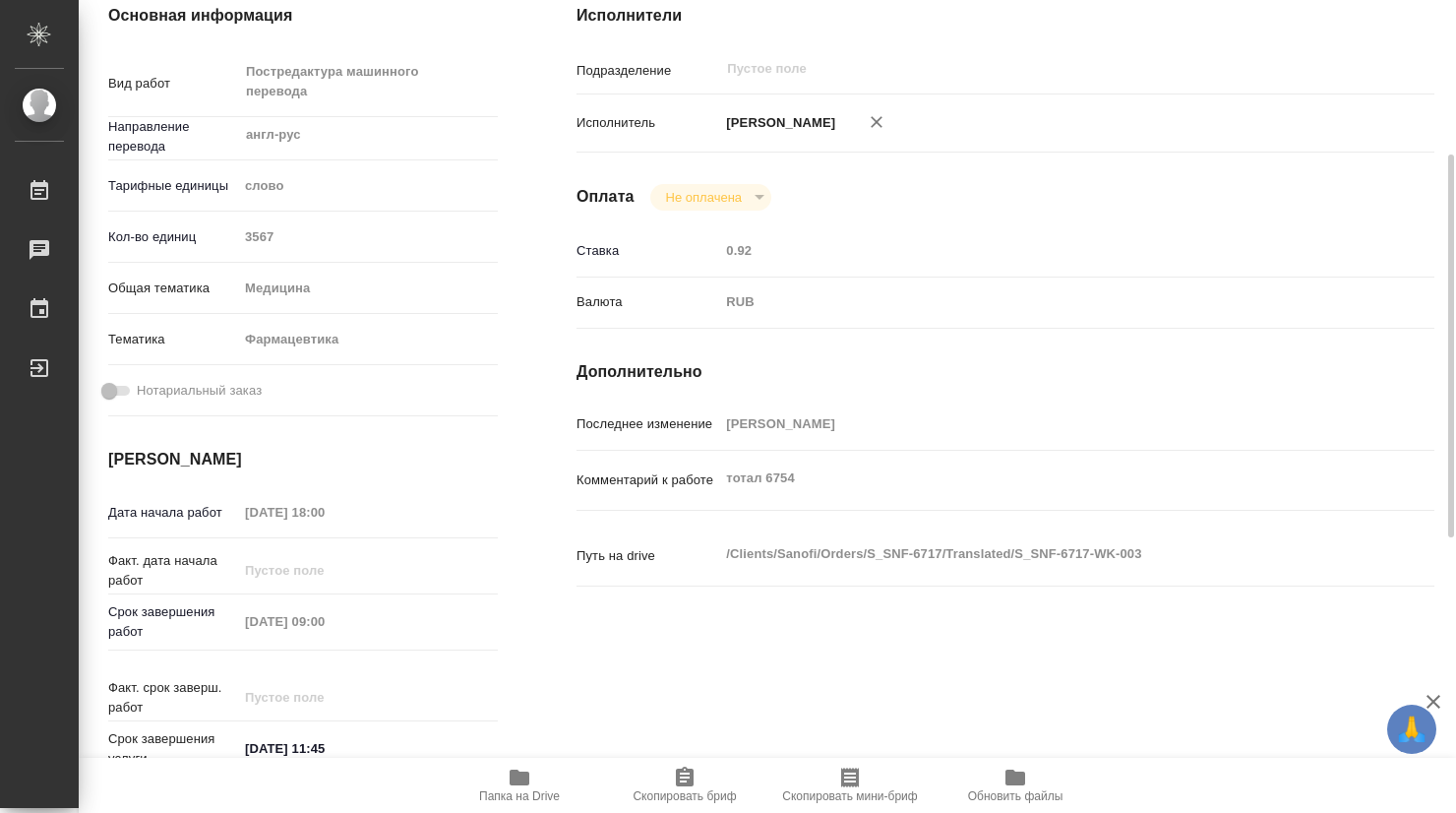 type on "x" 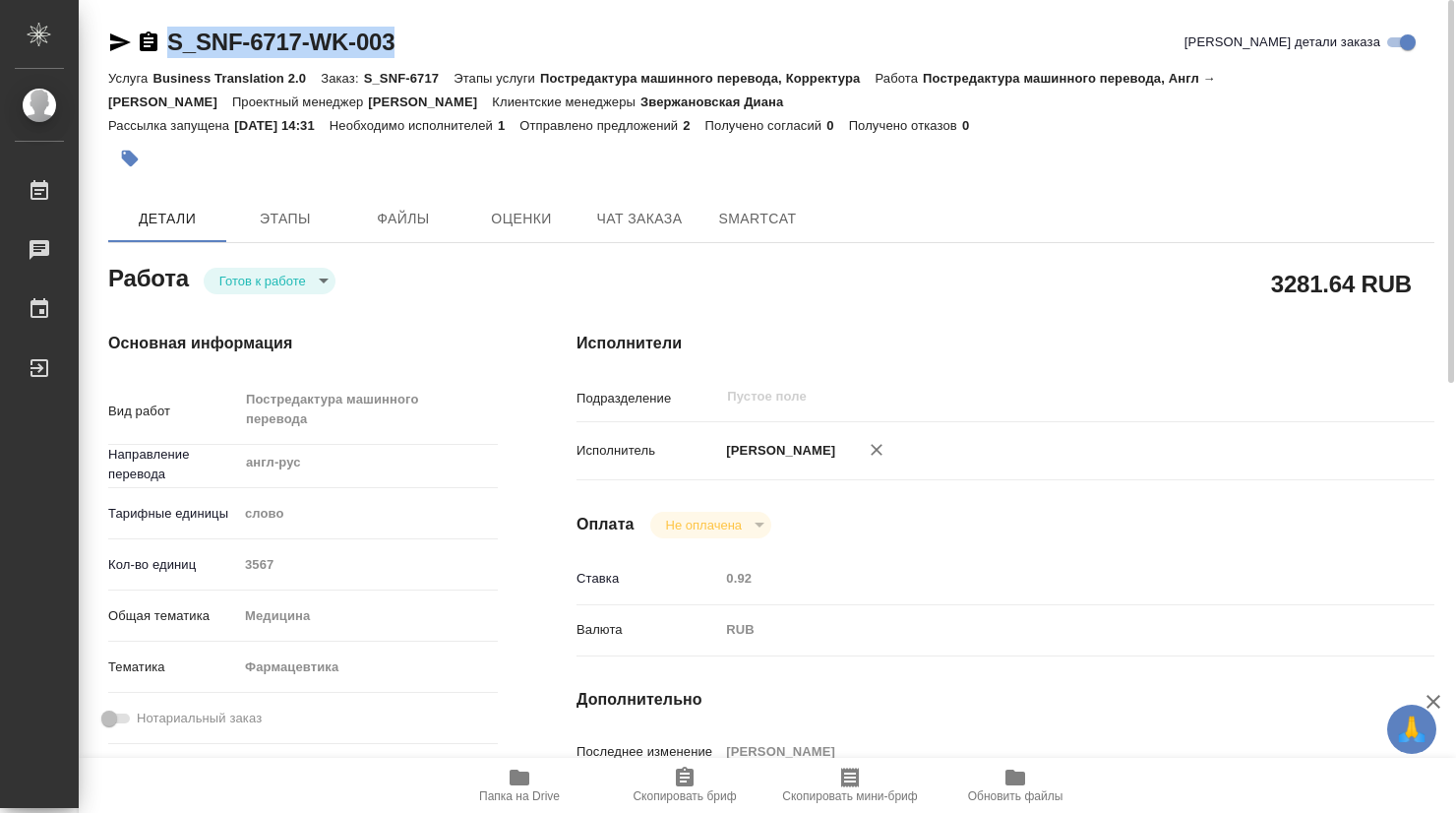 drag, startPoint x: 406, startPoint y: 40, endPoint x: 170, endPoint y: 39, distance: 236.00212 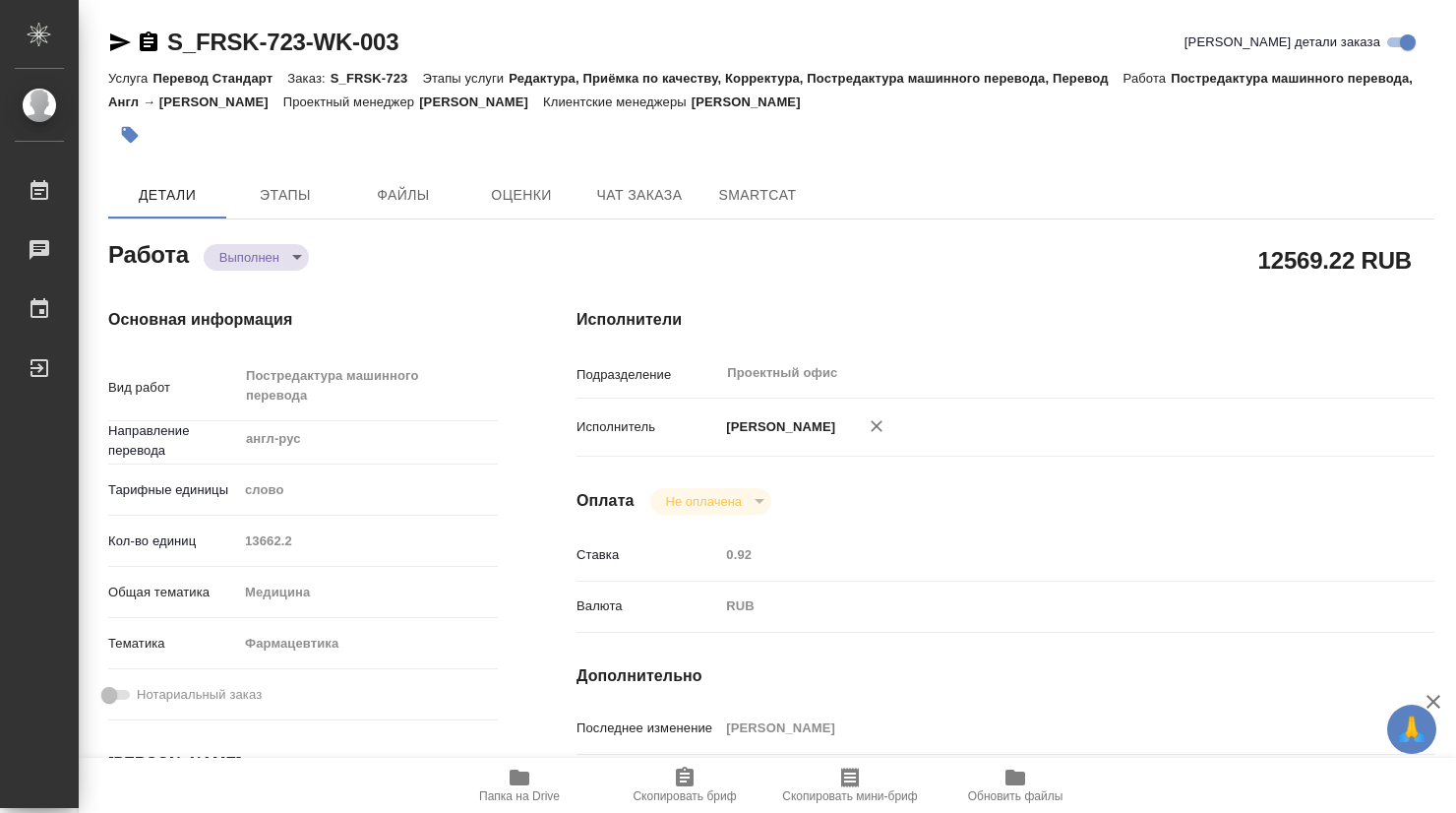 type on "x" 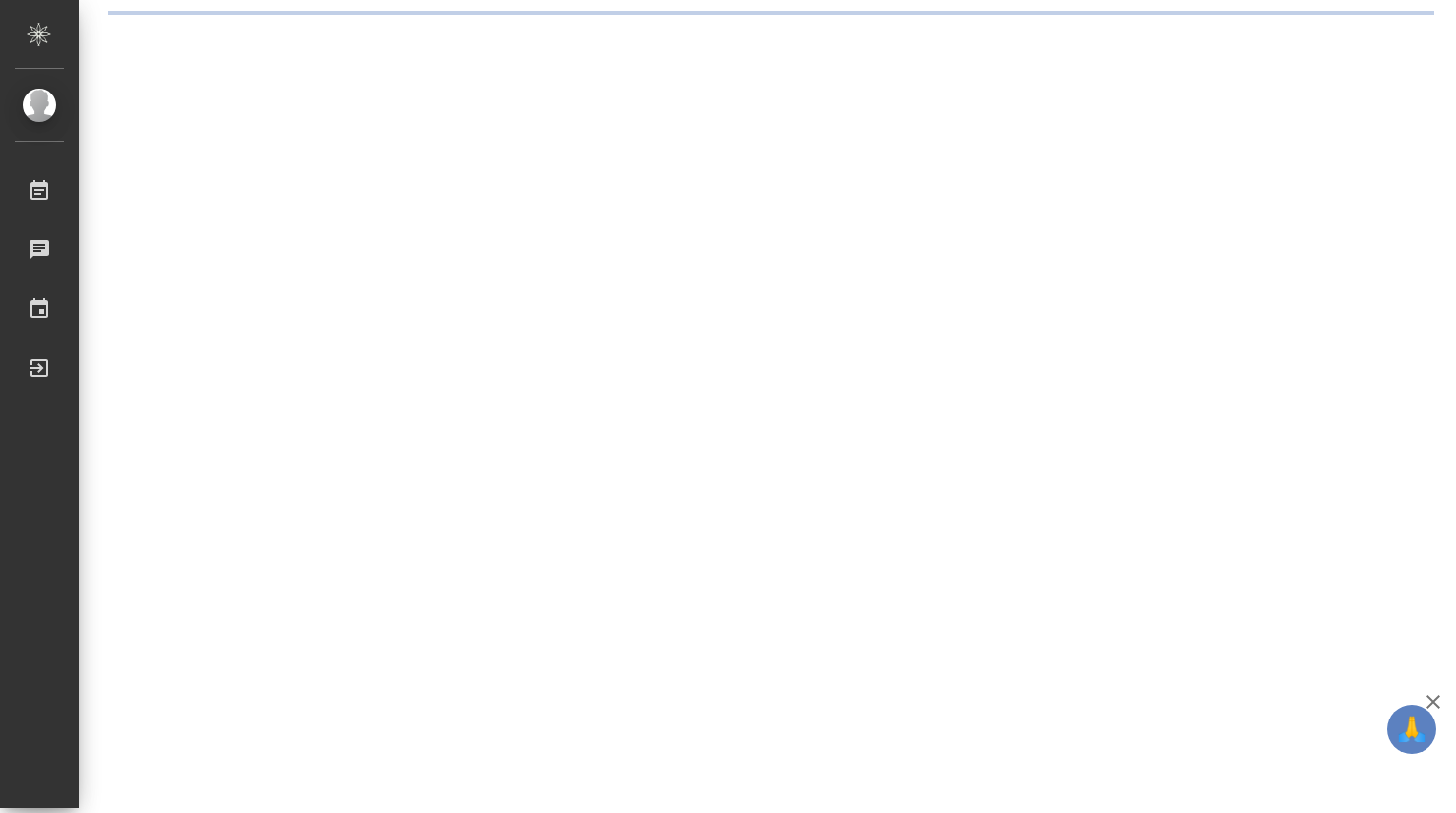 scroll, scrollTop: 0, scrollLeft: 0, axis: both 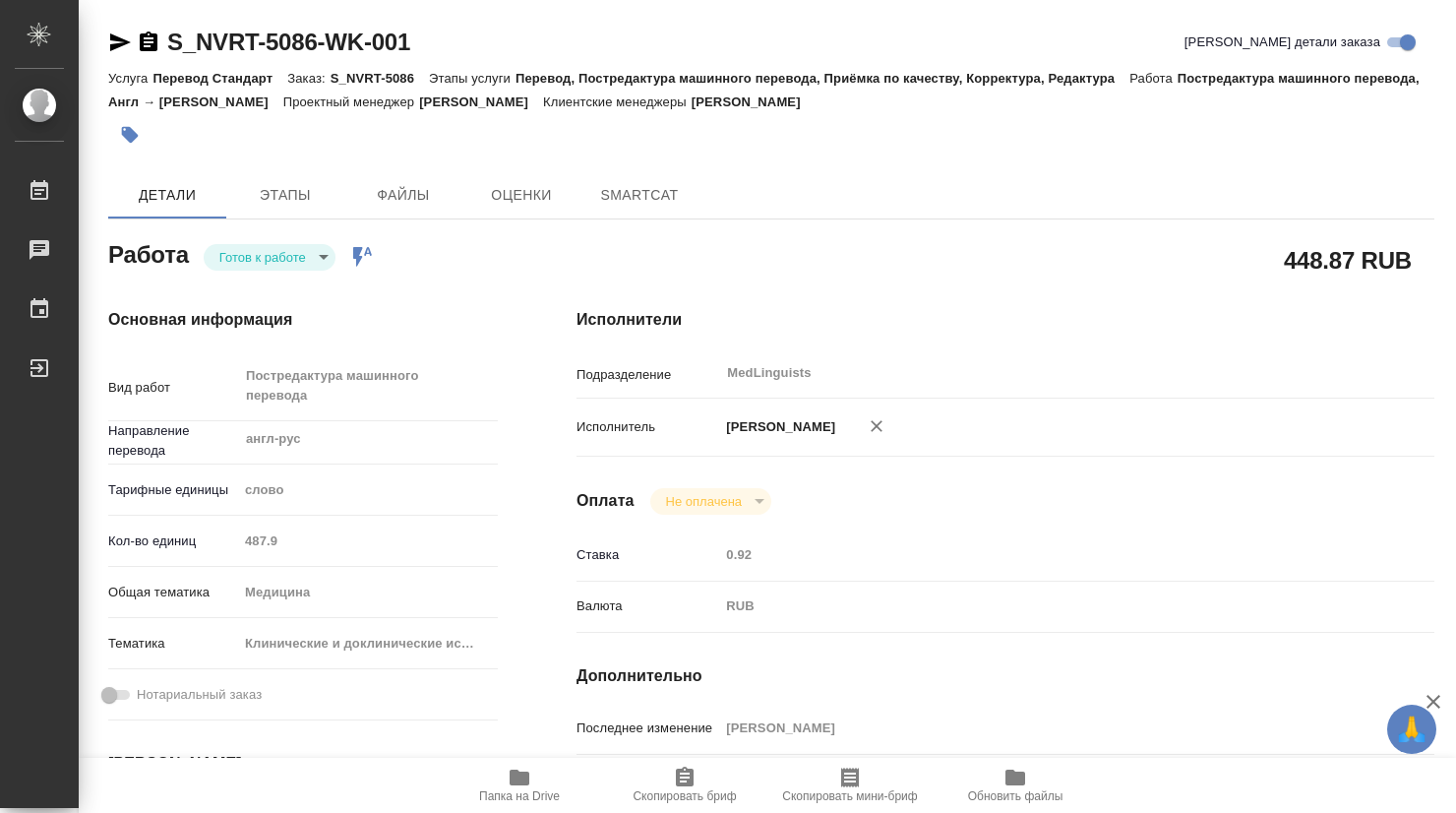 type on "x" 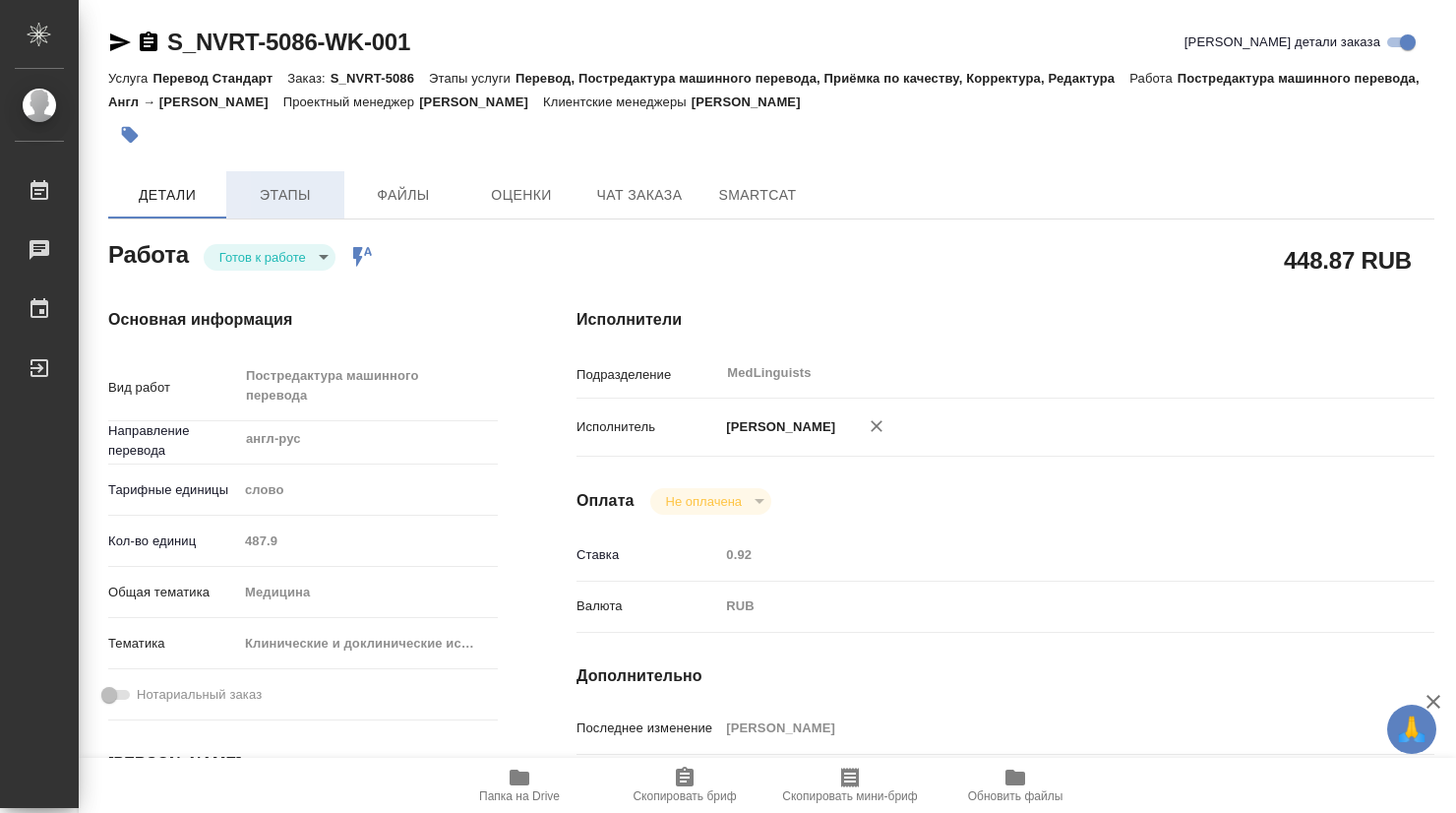 type on "x" 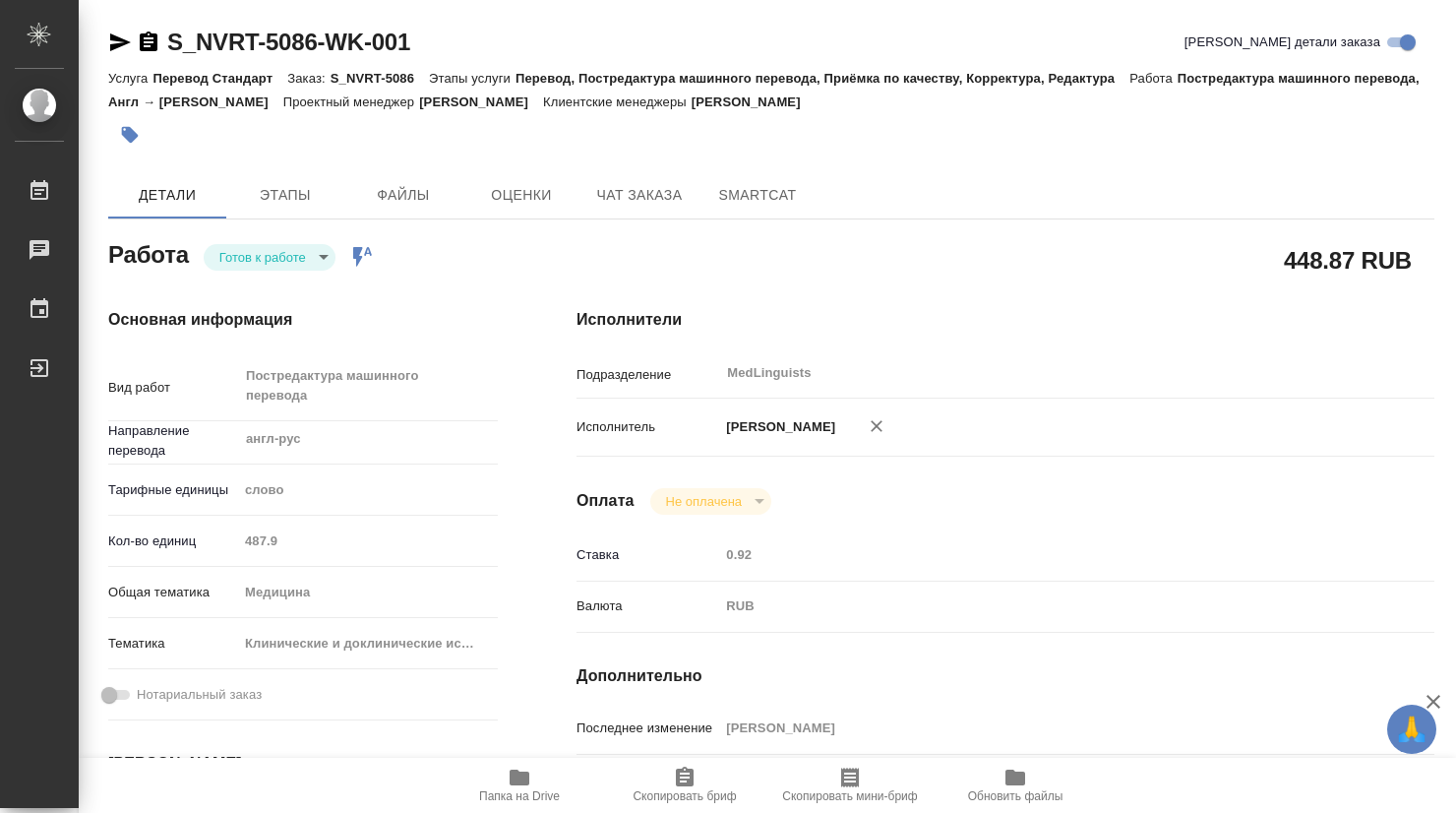 type on "x" 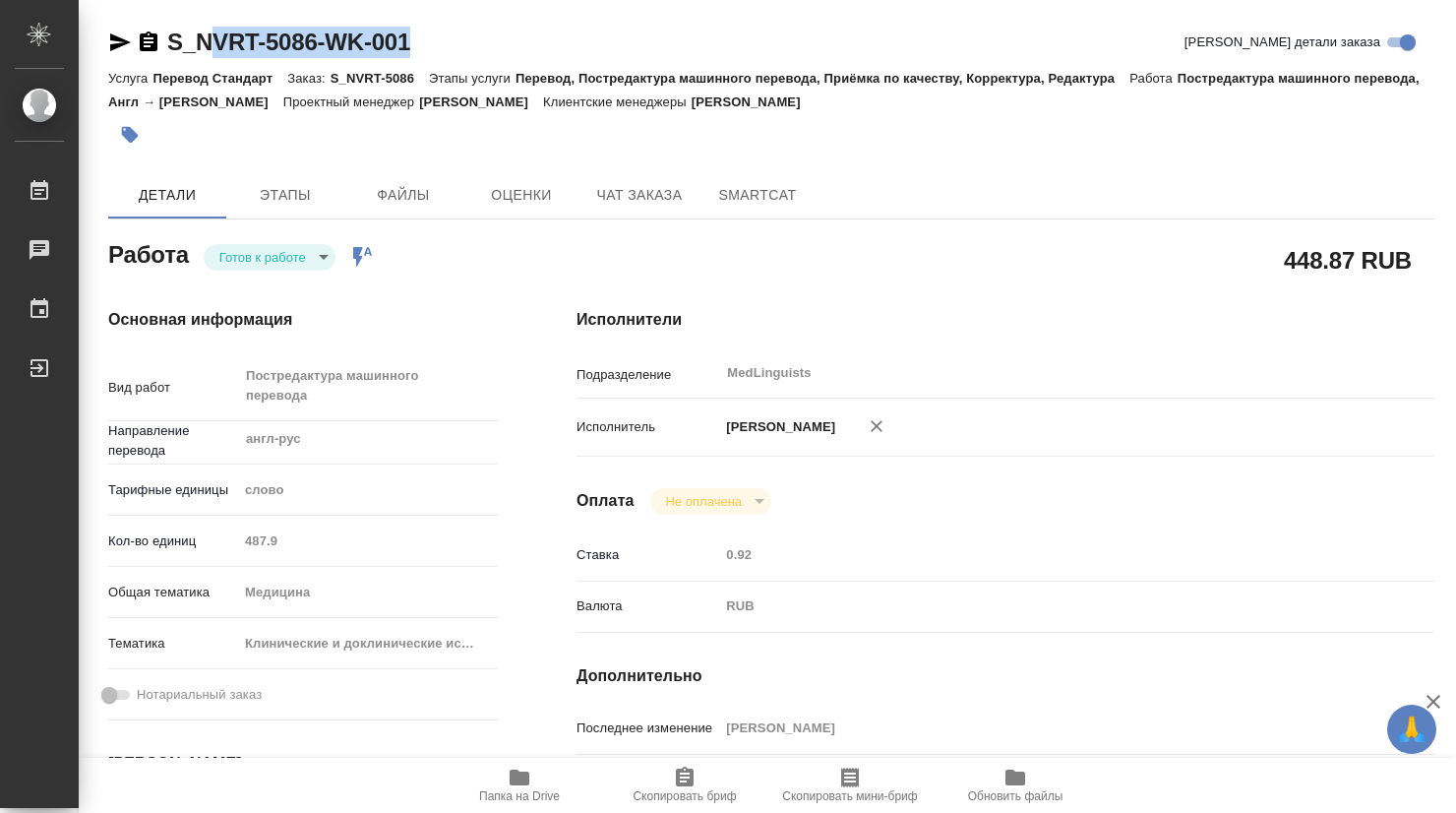 type on "x" 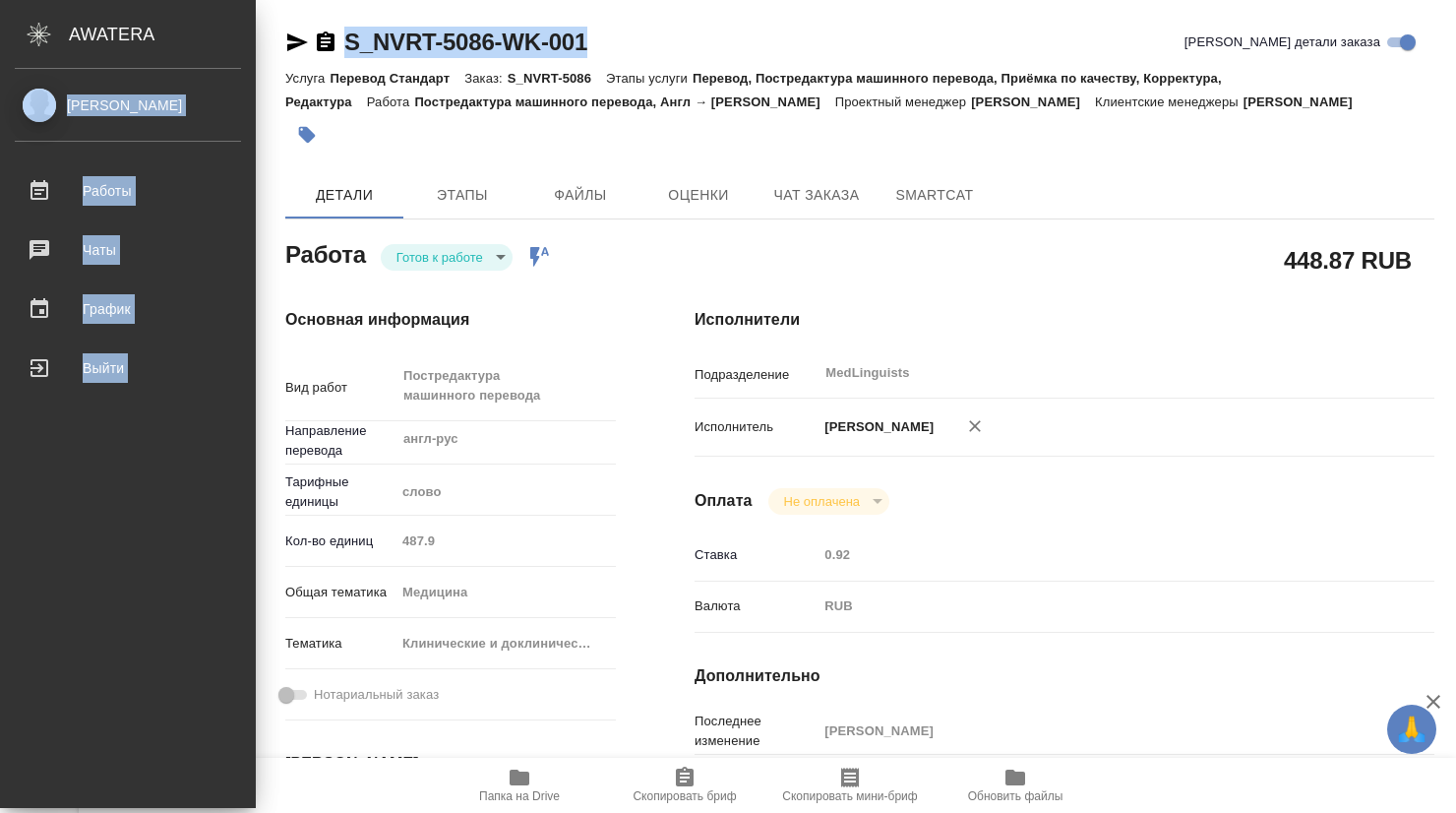 type on "x" 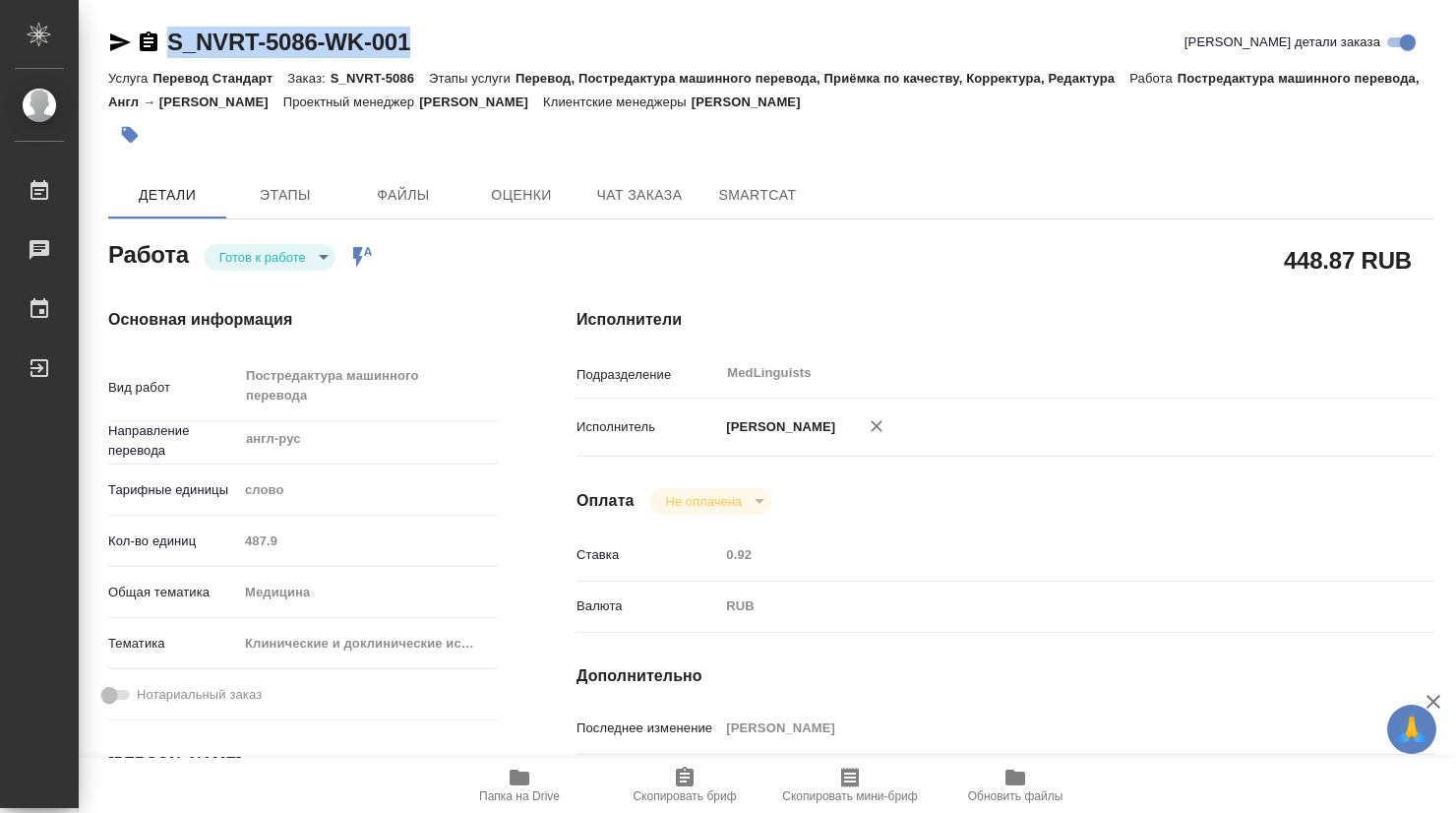 drag, startPoint x: 438, startPoint y: 39, endPoint x: 257, endPoint y: 39, distance: 181 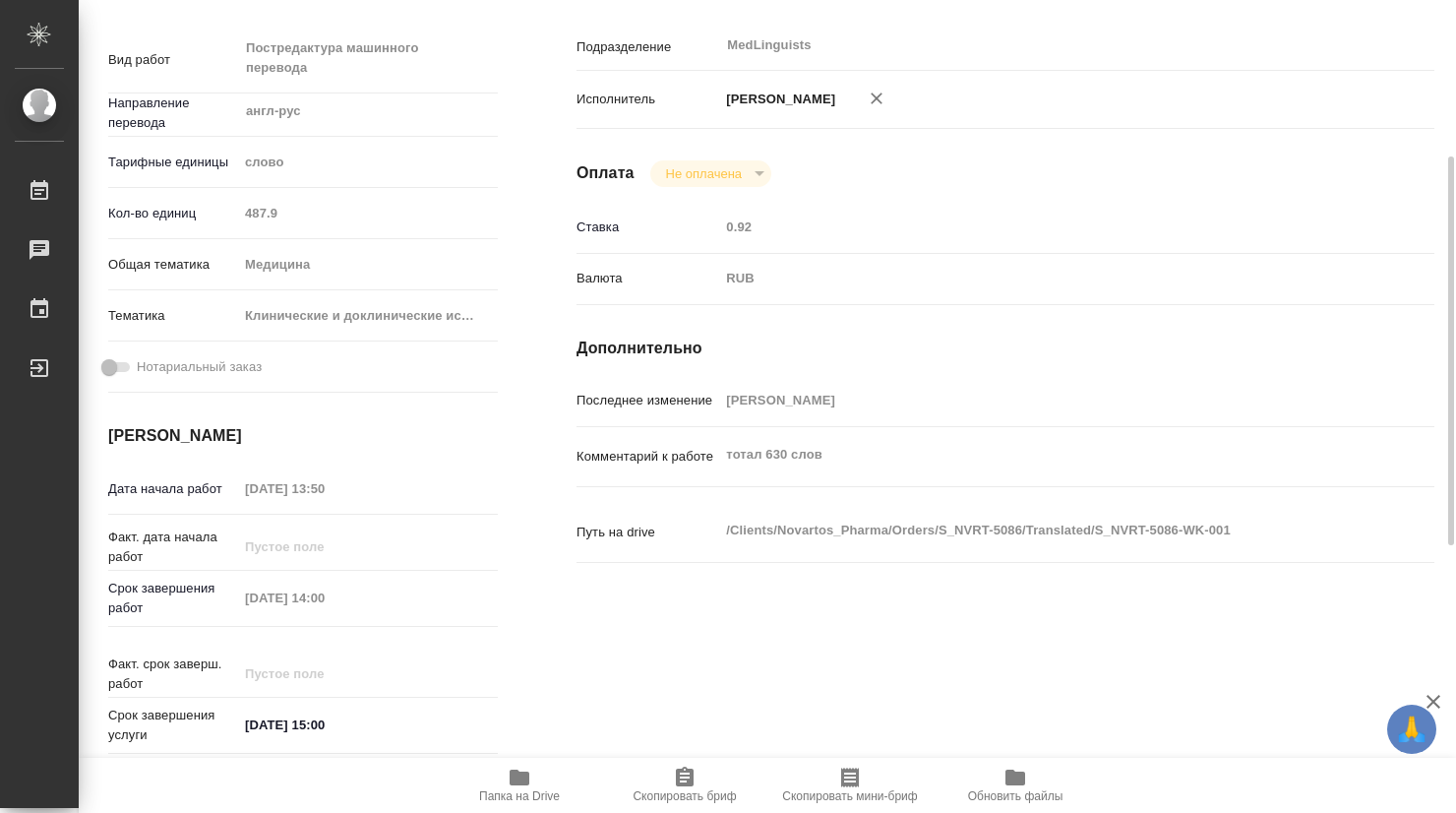 scroll, scrollTop: 656, scrollLeft: 0, axis: vertical 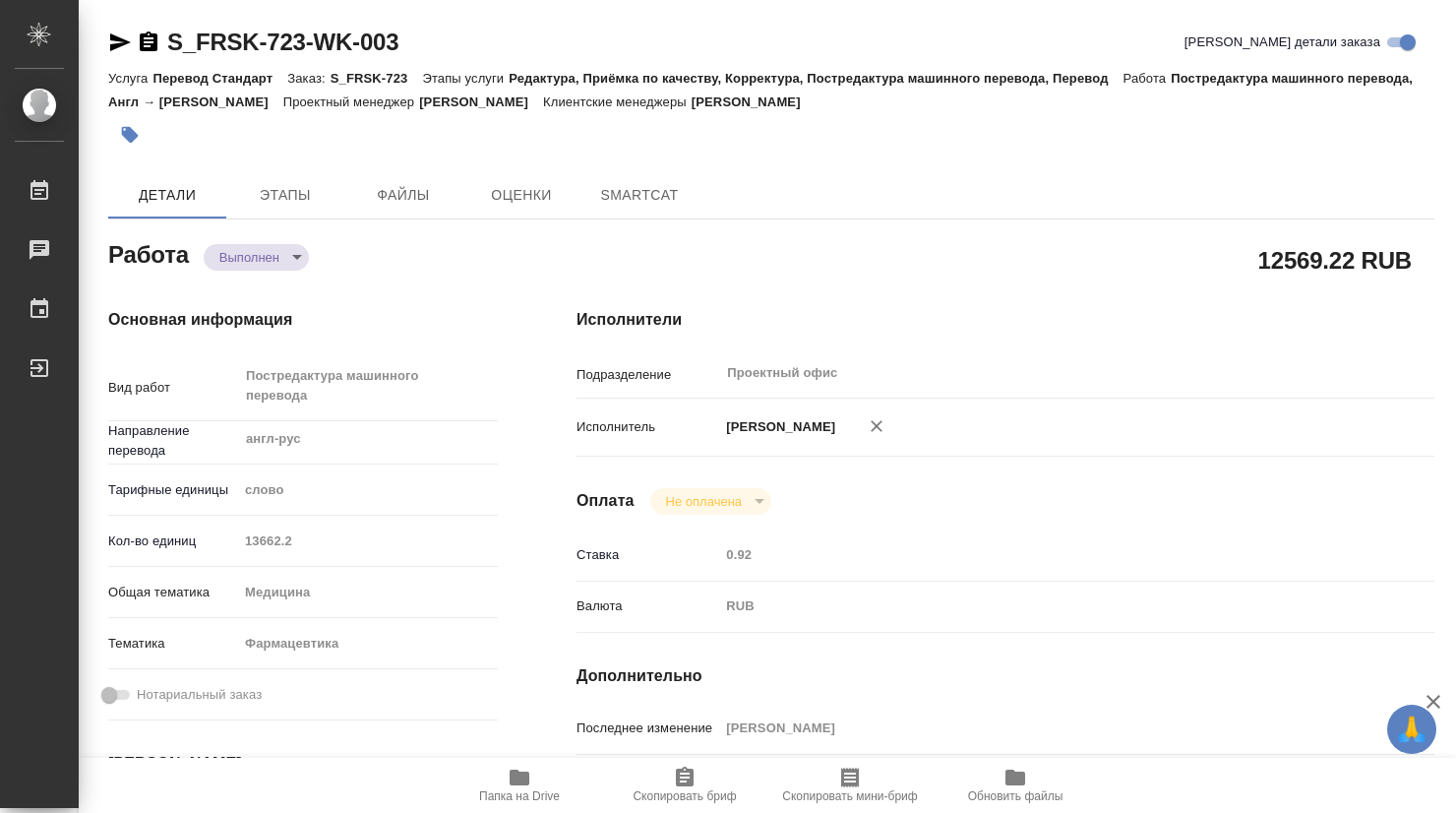 type on "x" 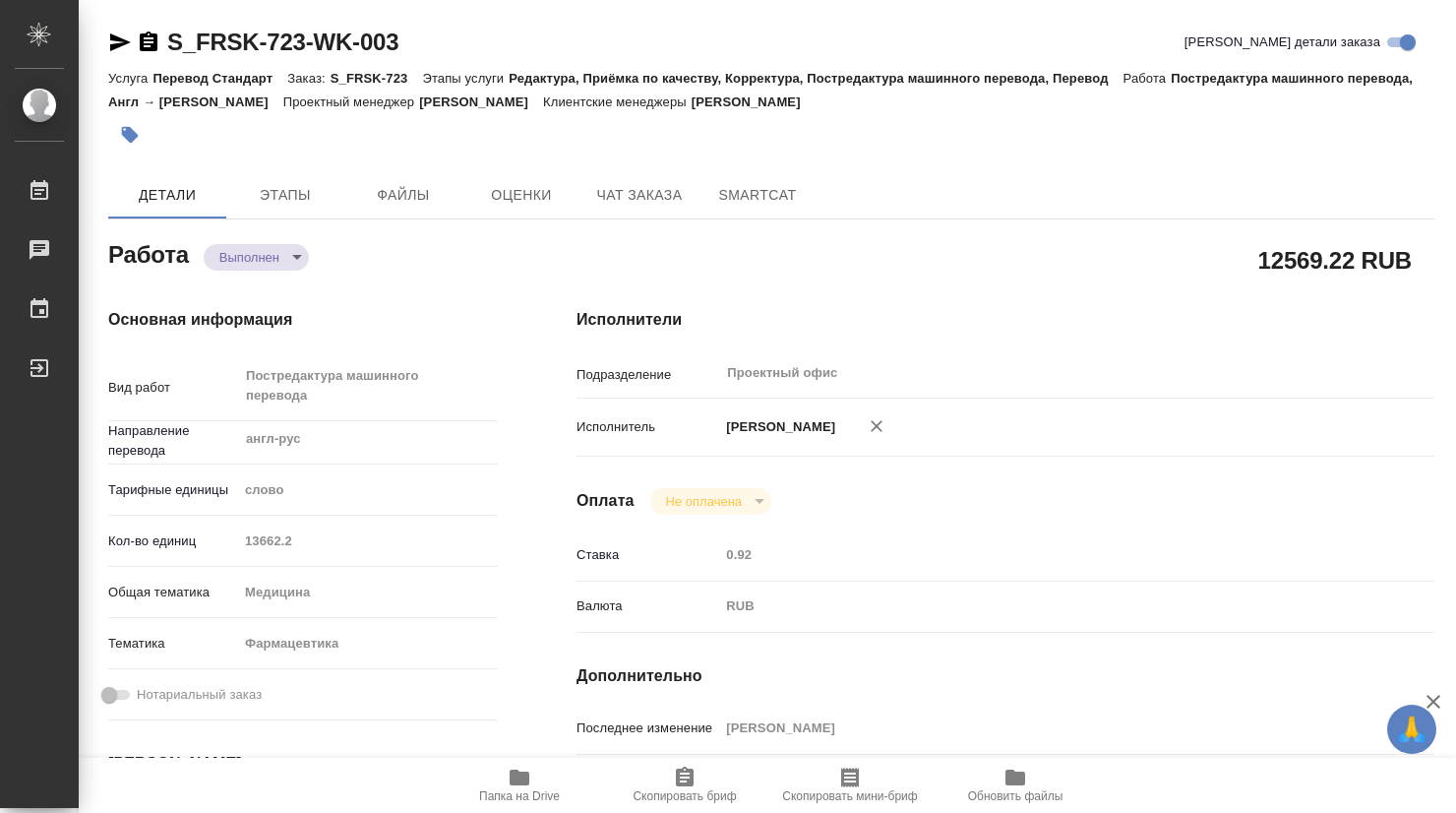 type on "x" 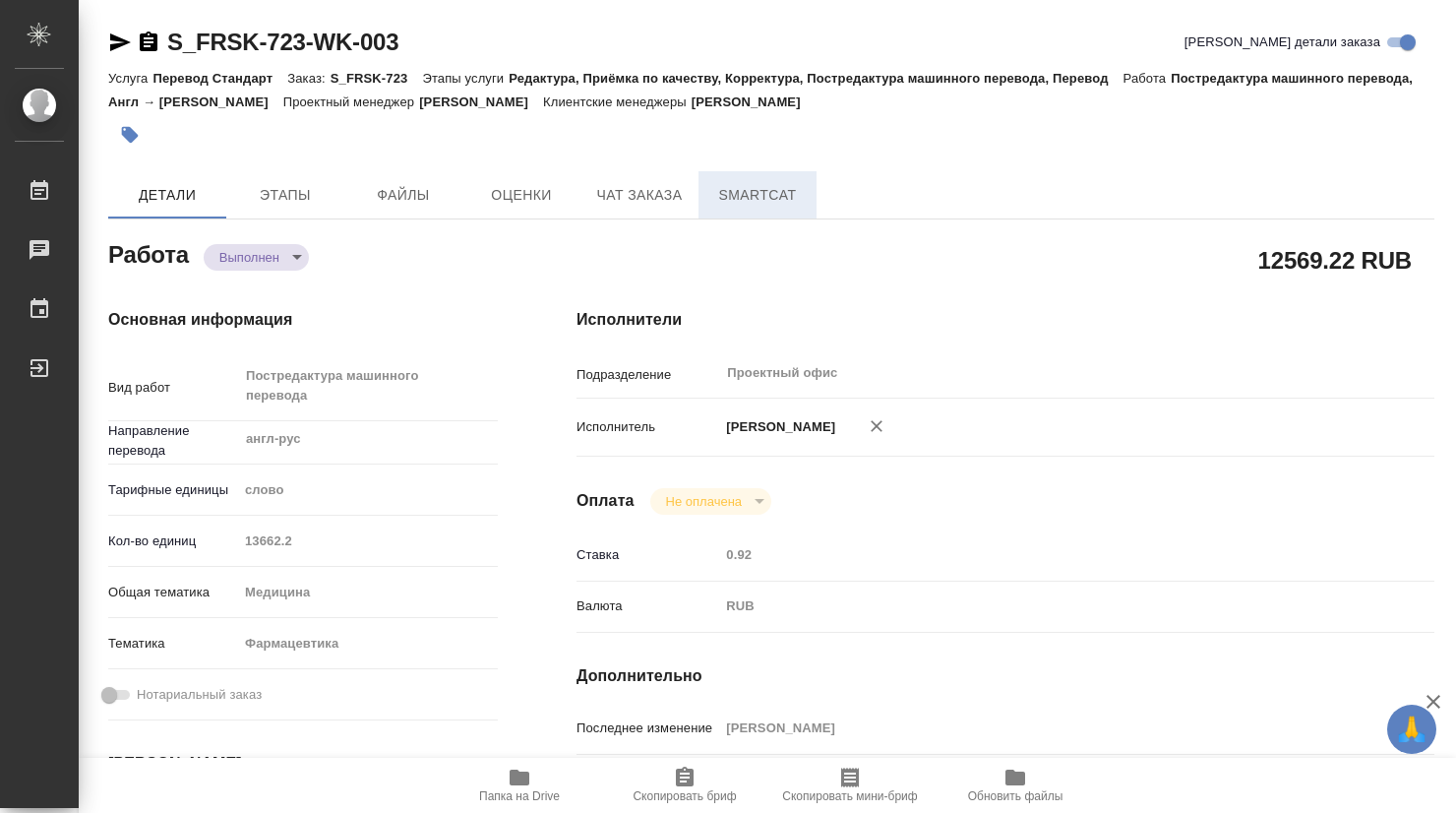click on "SmartCat" at bounding box center [758, 195] 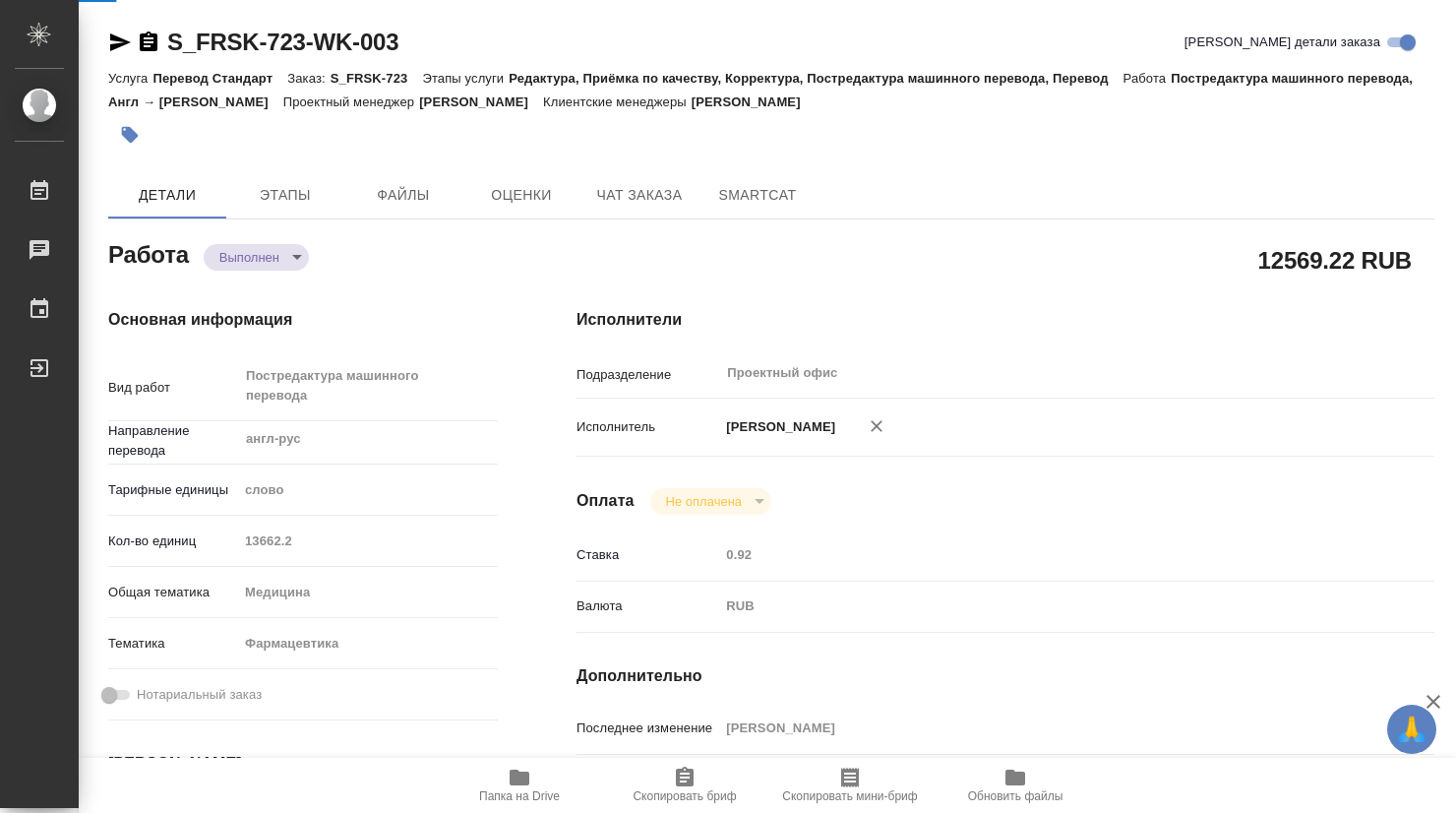 type on "x" 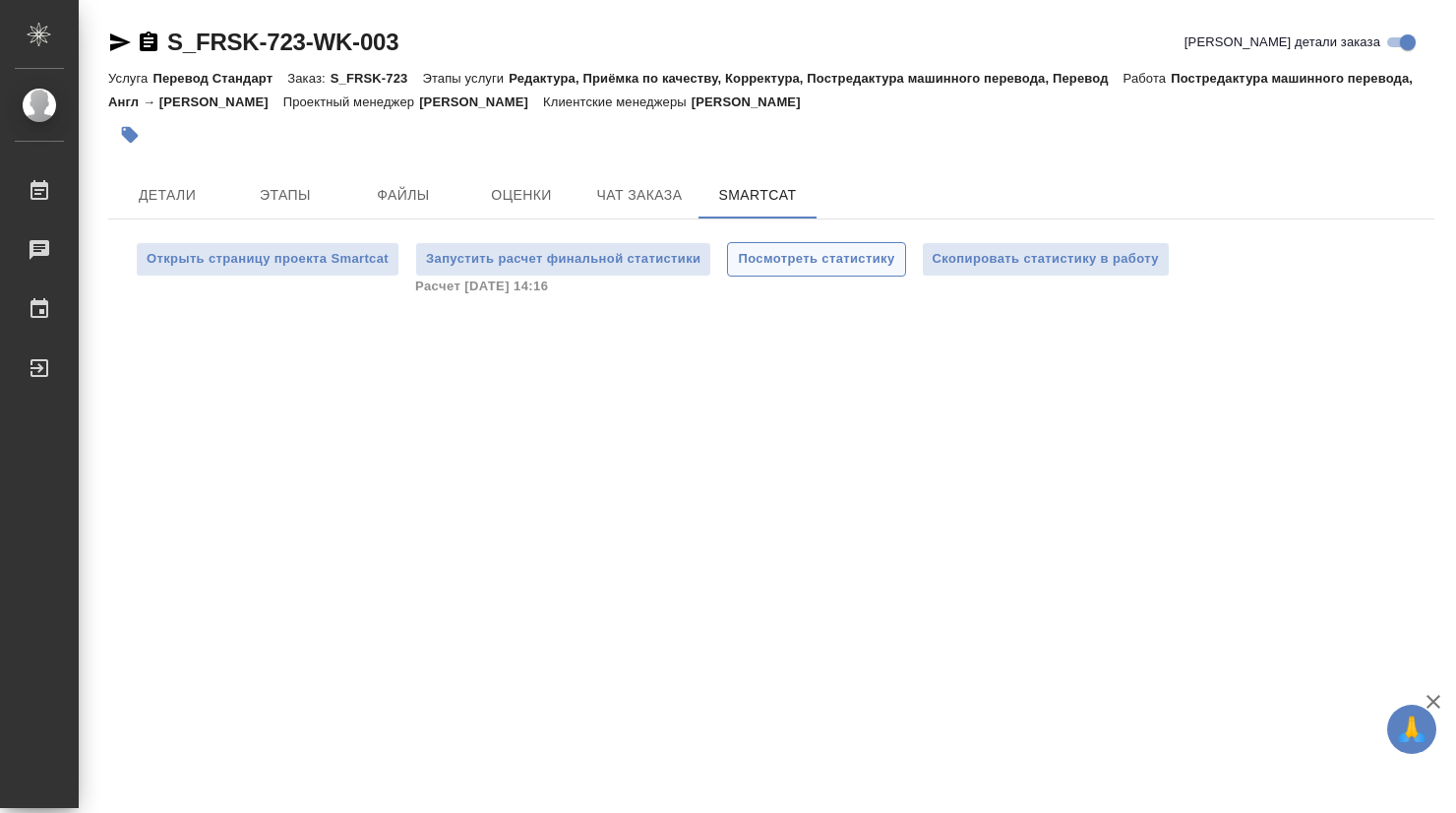 click on "Посмотреть статистику" at bounding box center (816, 259) 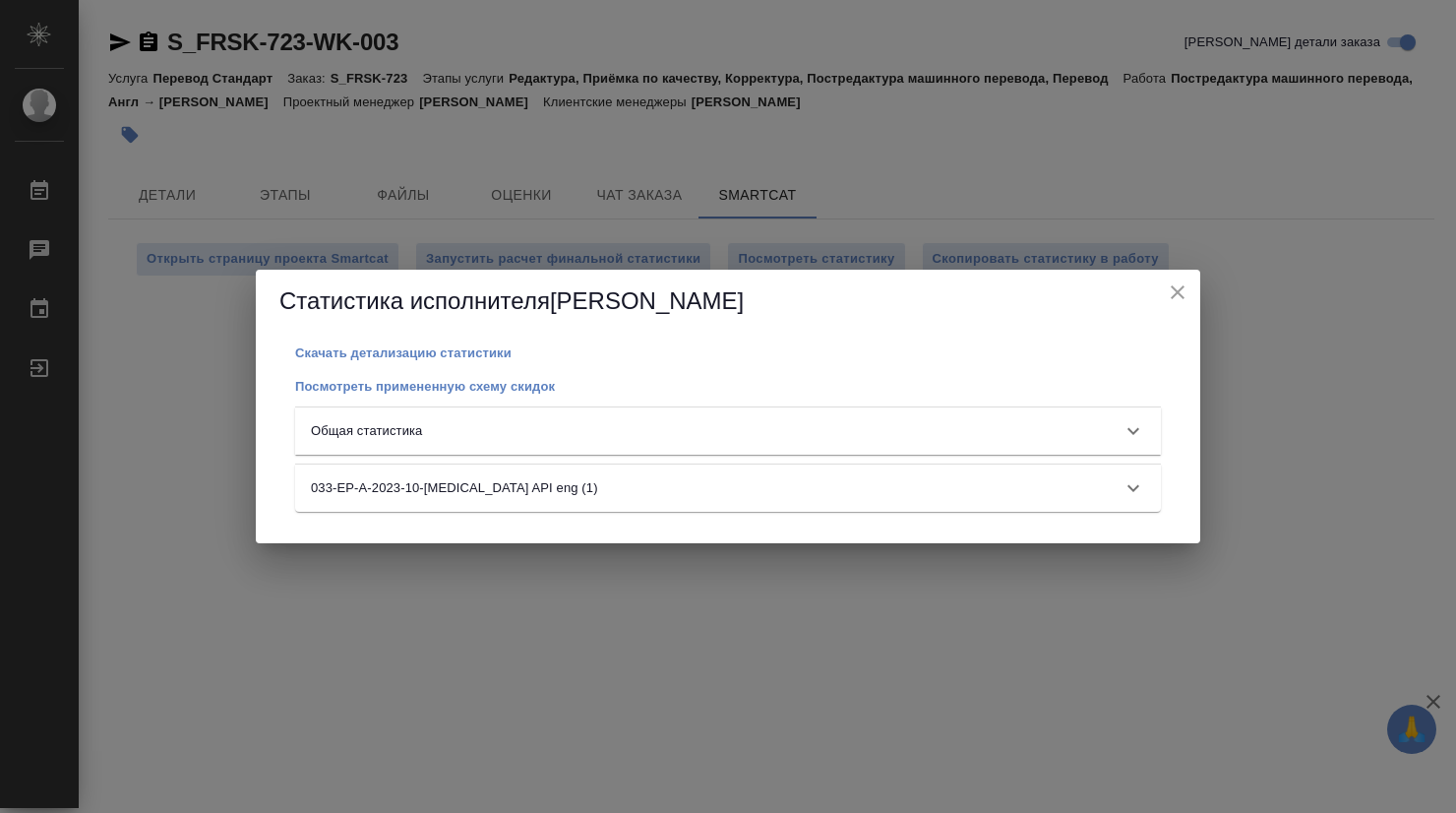 click 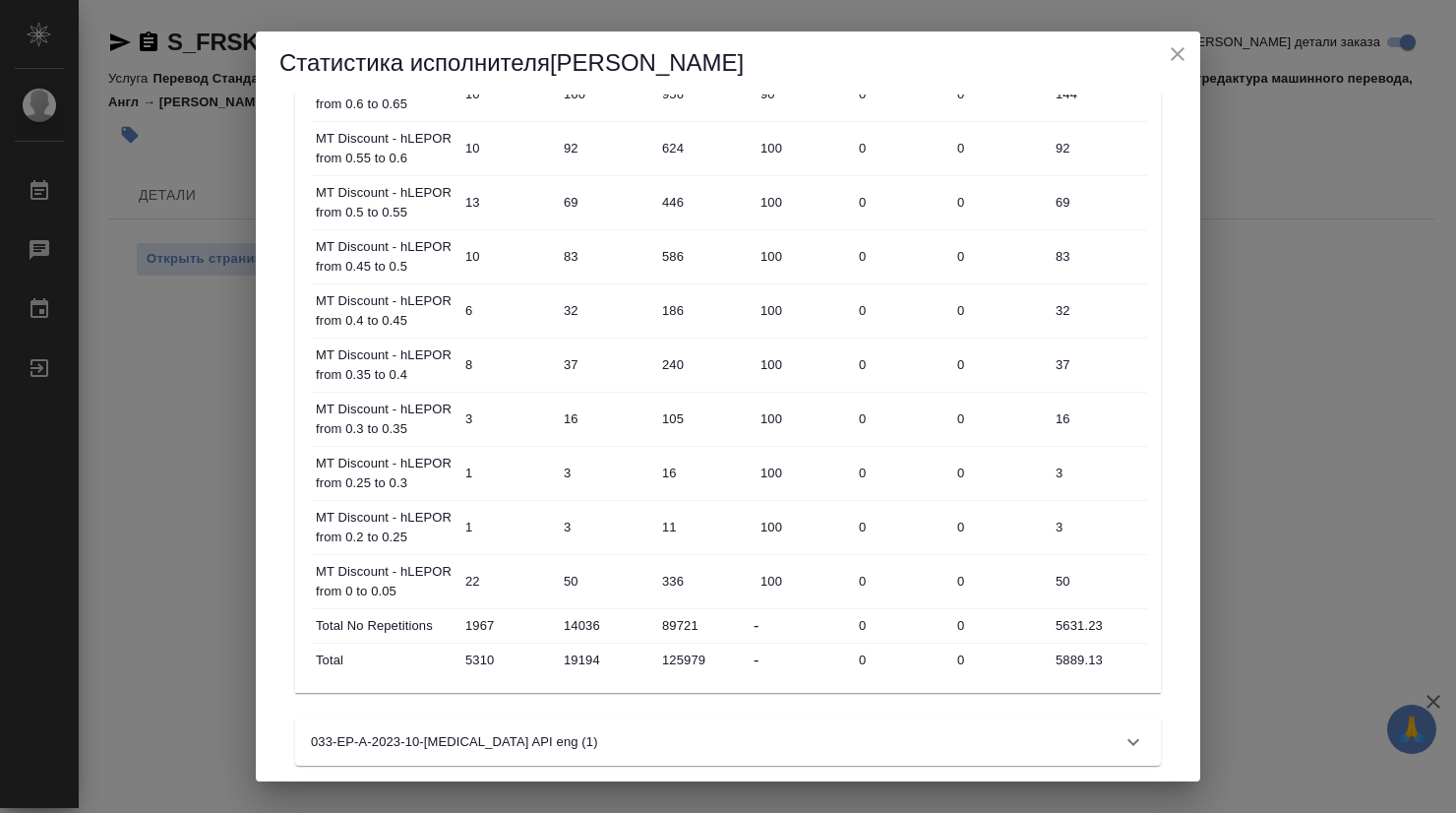 scroll, scrollTop: 1031, scrollLeft: 0, axis: vertical 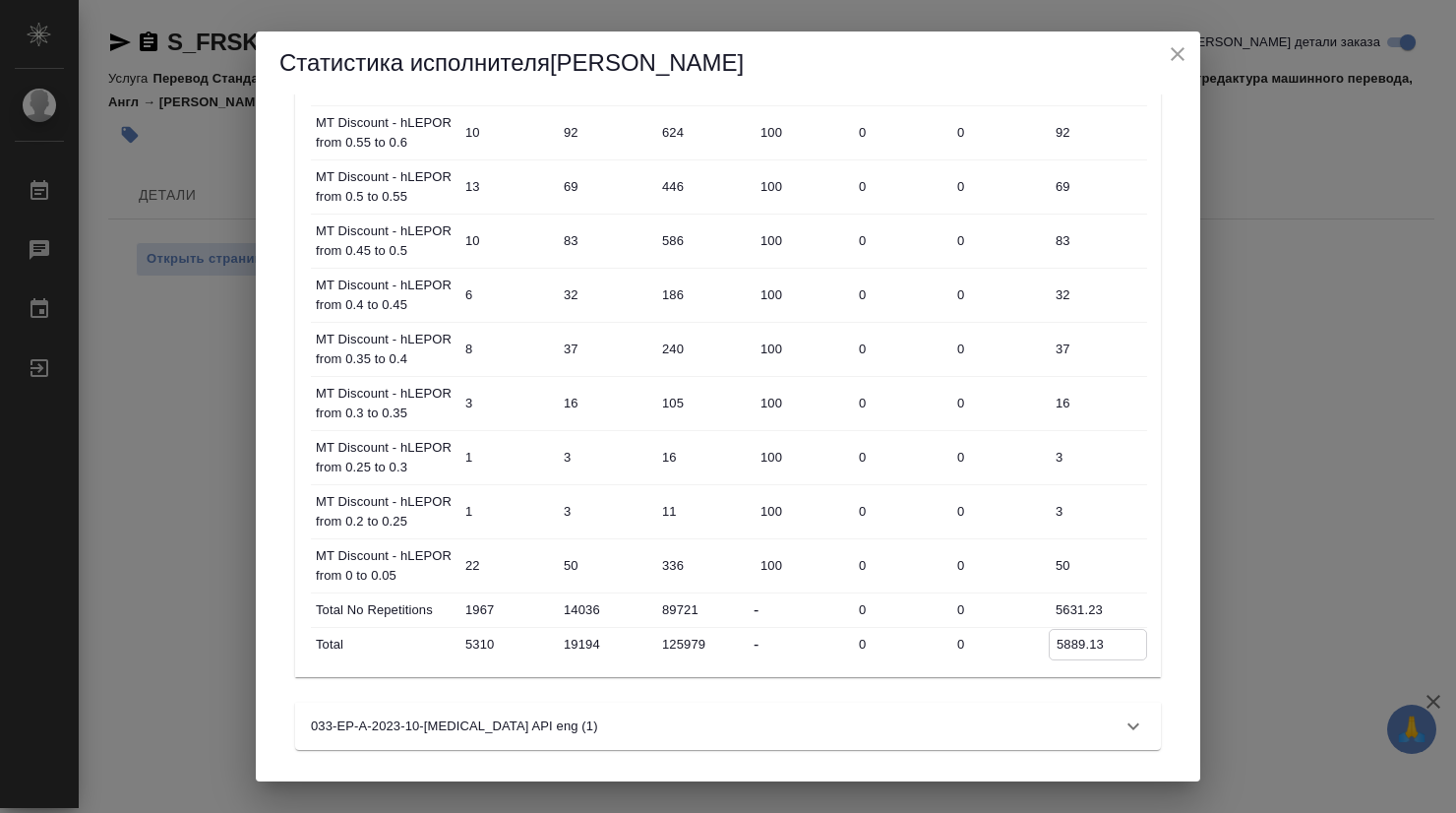 drag, startPoint x: 1110, startPoint y: 650, endPoint x: 1035, endPoint y: 644, distance: 75.23962 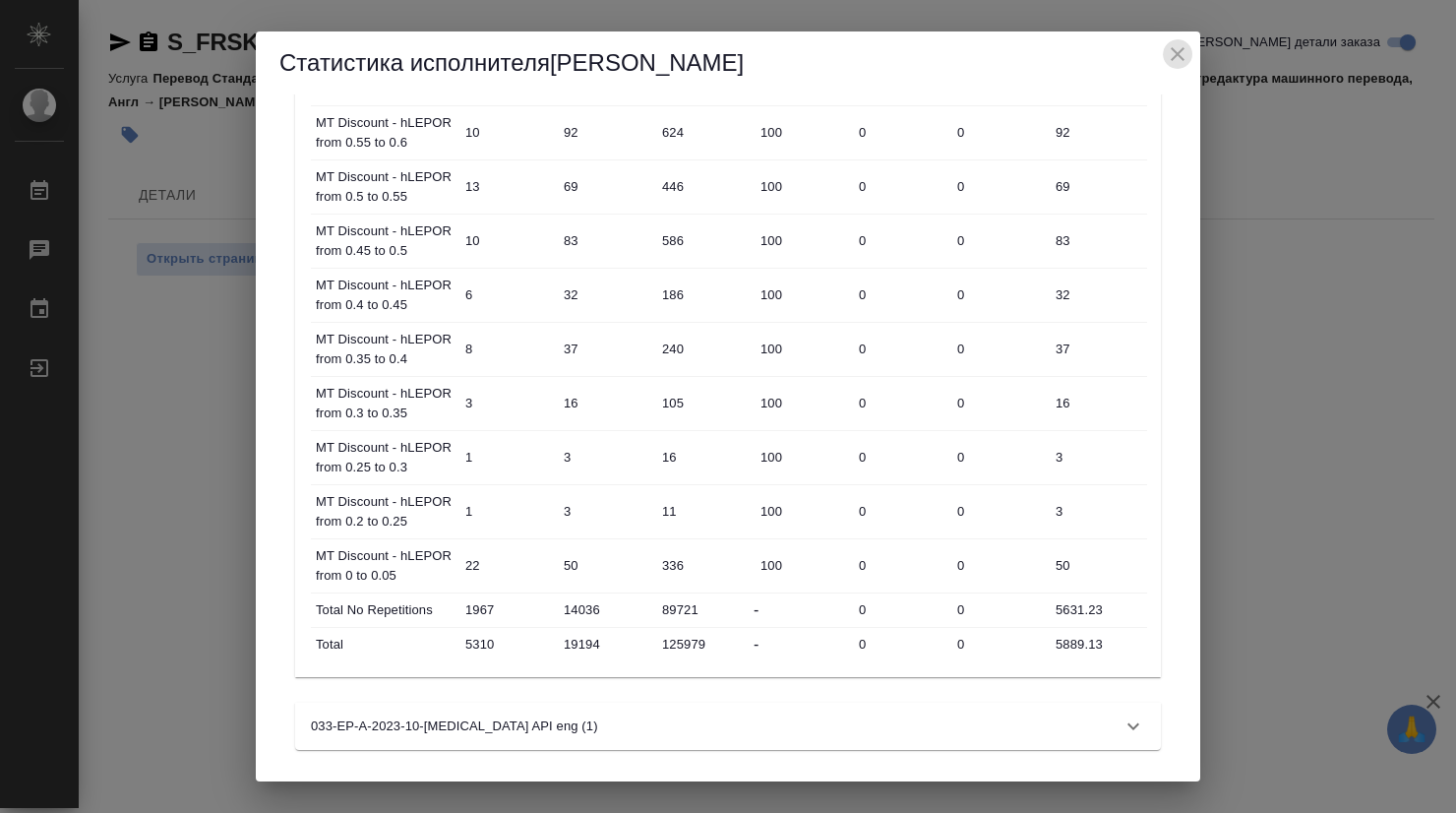 click 